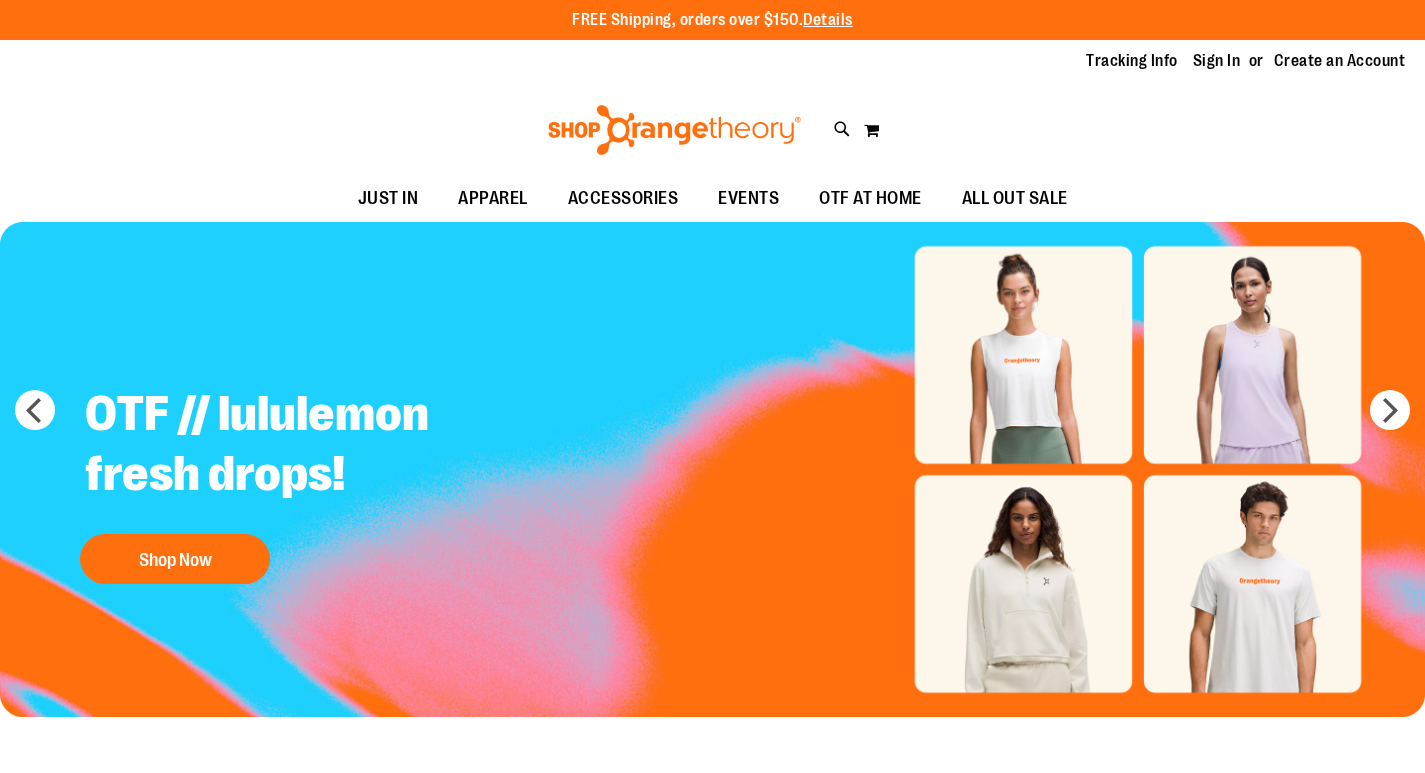 scroll, scrollTop: 0, scrollLeft: 0, axis: both 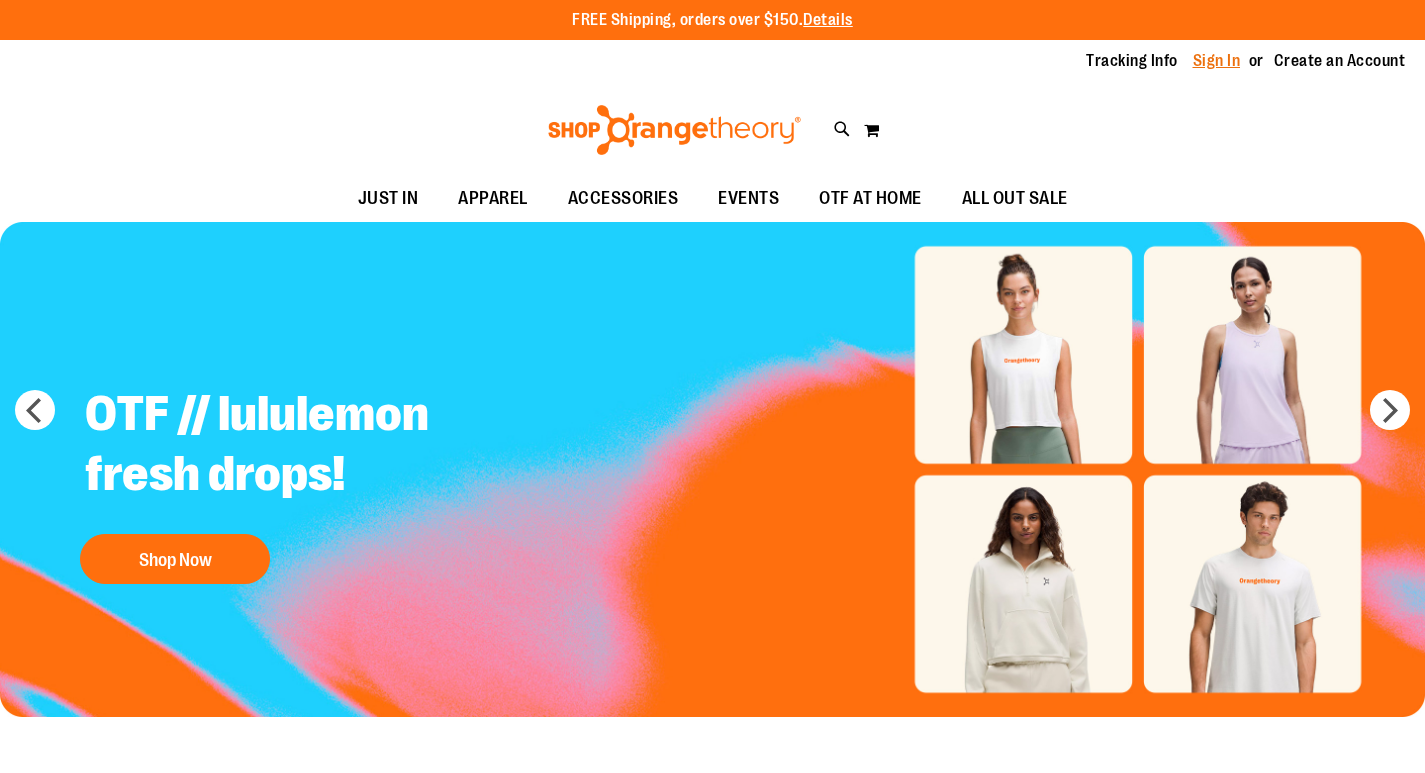 click on "Sign In" at bounding box center (1217, 61) 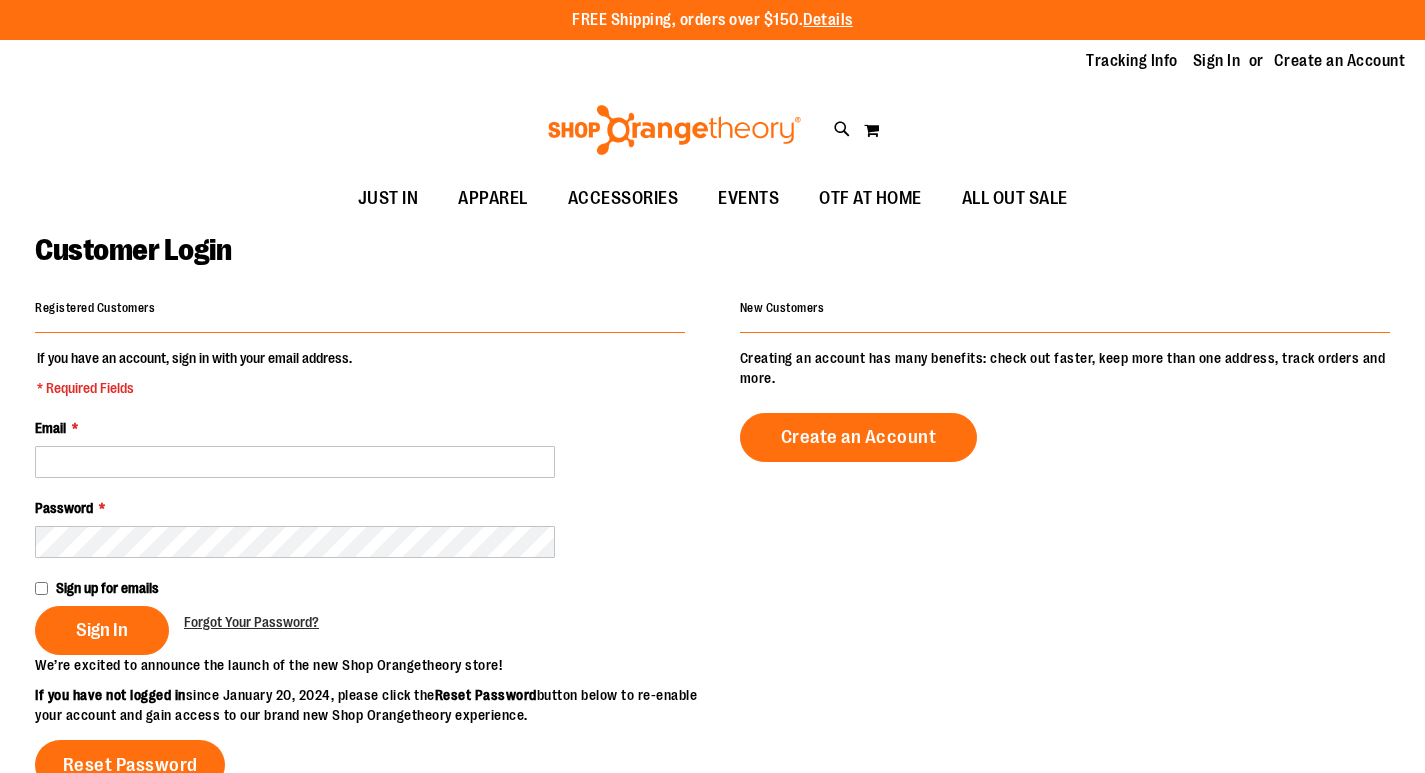 scroll, scrollTop: 0, scrollLeft: 0, axis: both 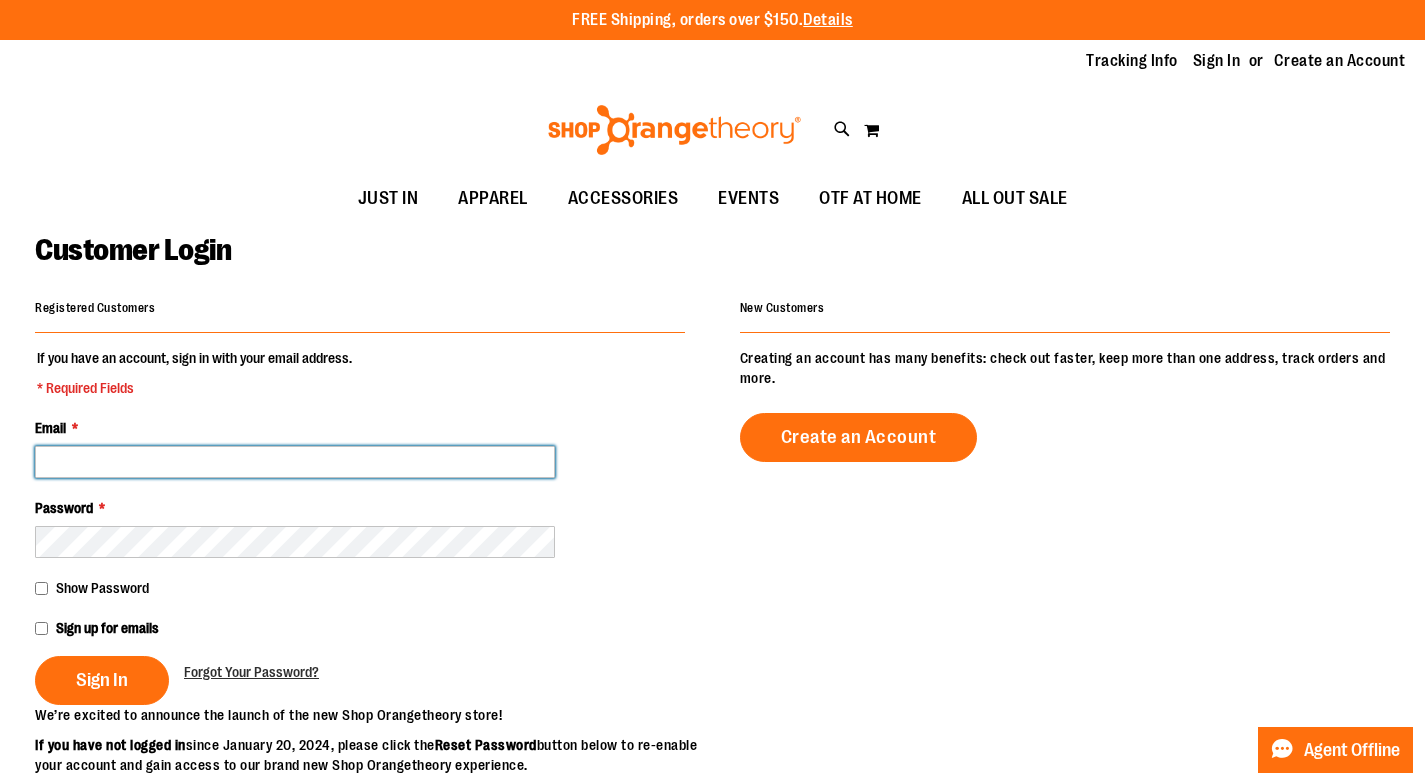 click on "Email *" at bounding box center [295, 462] 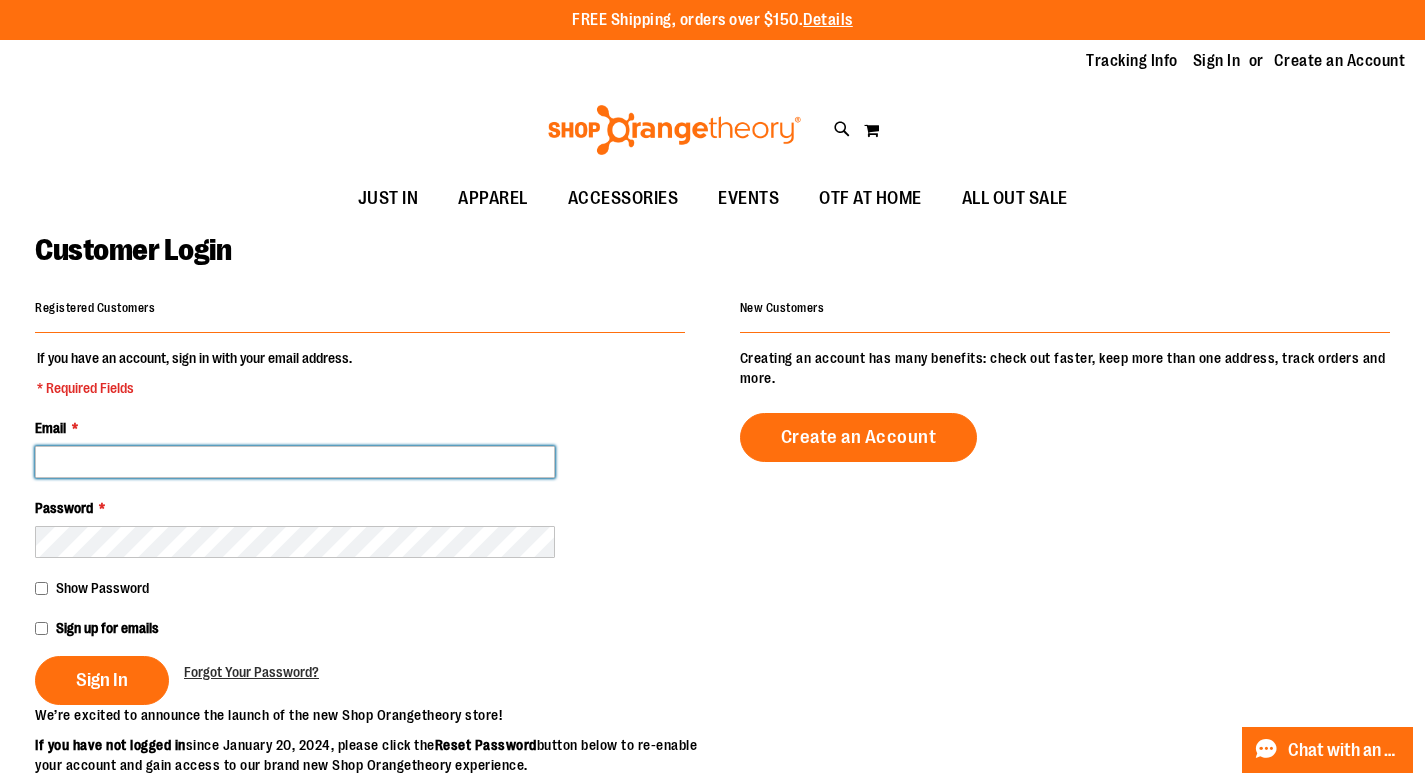 type on "**********" 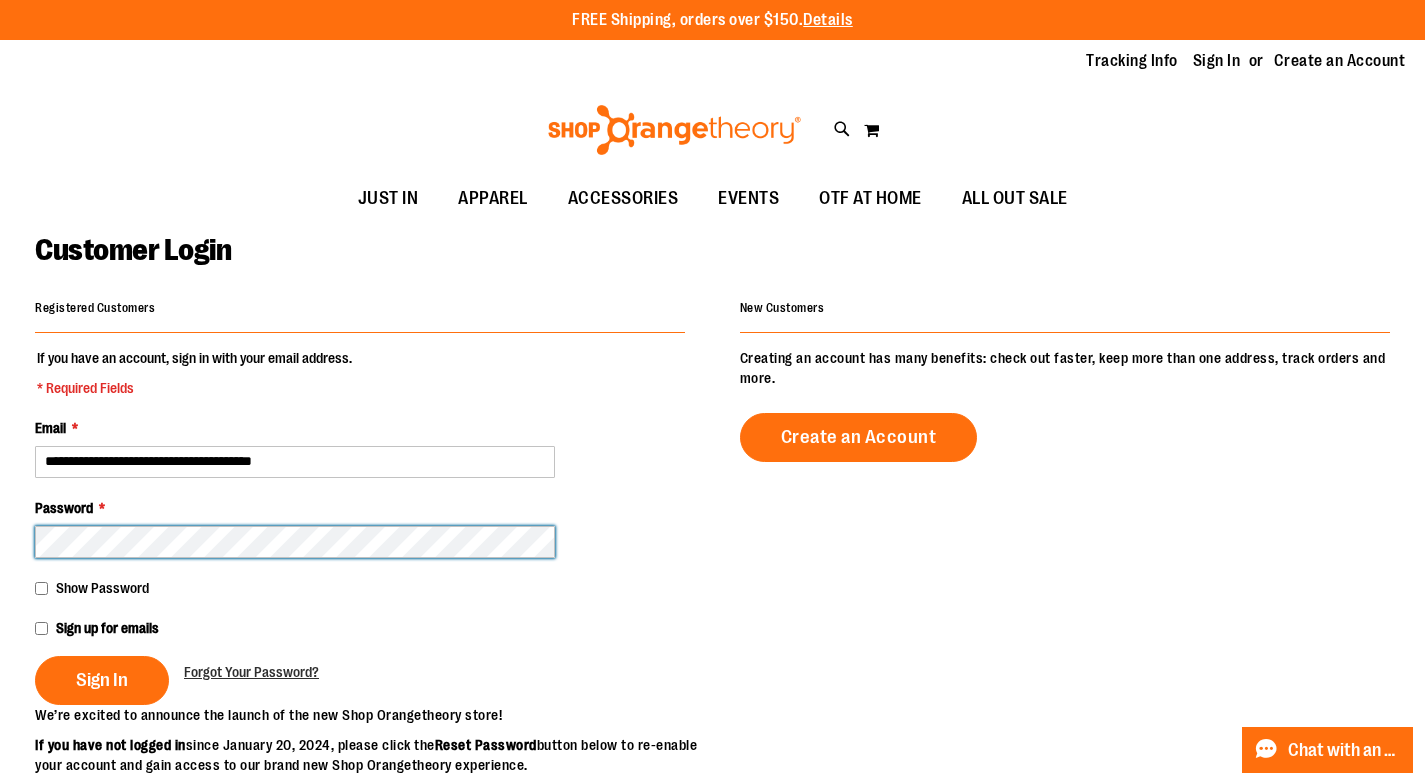 click on "Sign In" at bounding box center (102, 680) 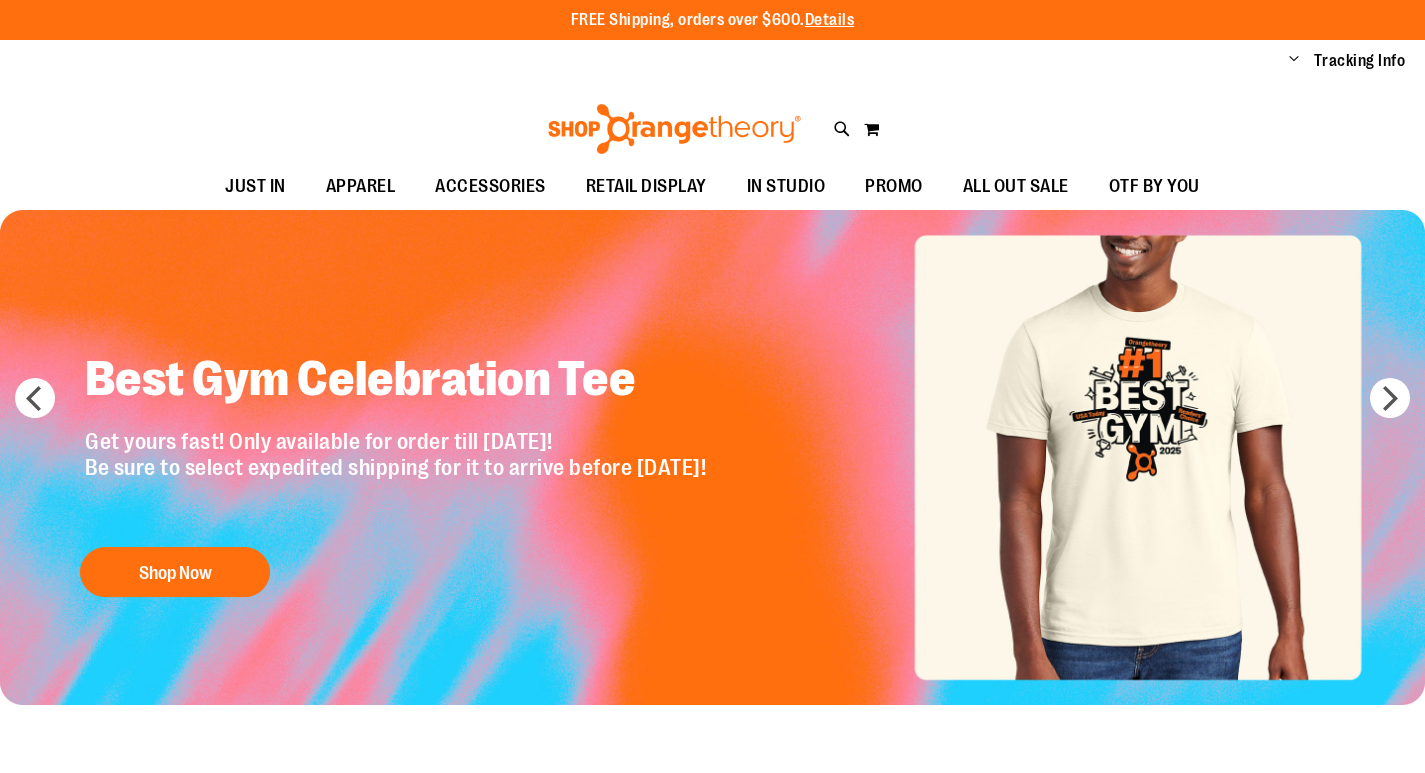 scroll, scrollTop: 0, scrollLeft: 0, axis: both 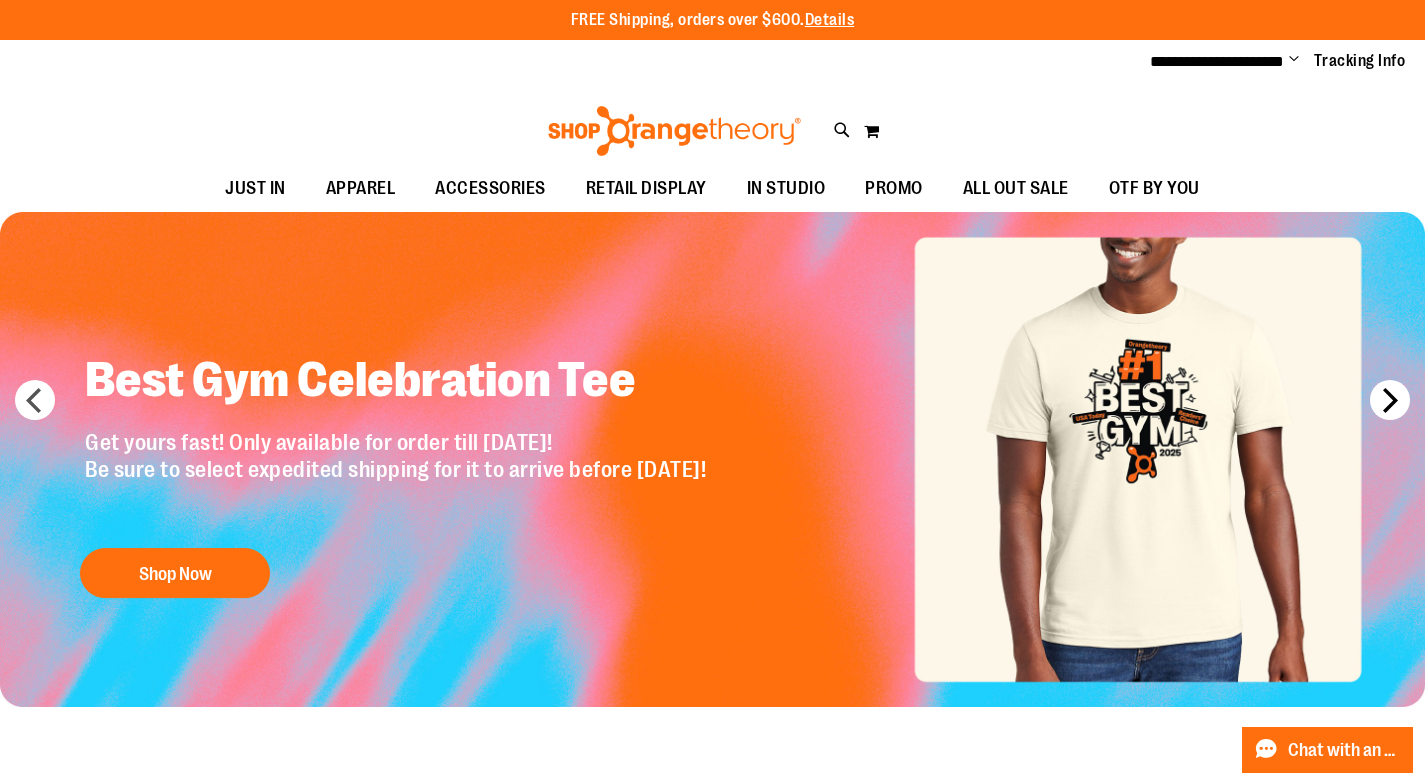 click on "next" at bounding box center (1390, 400) 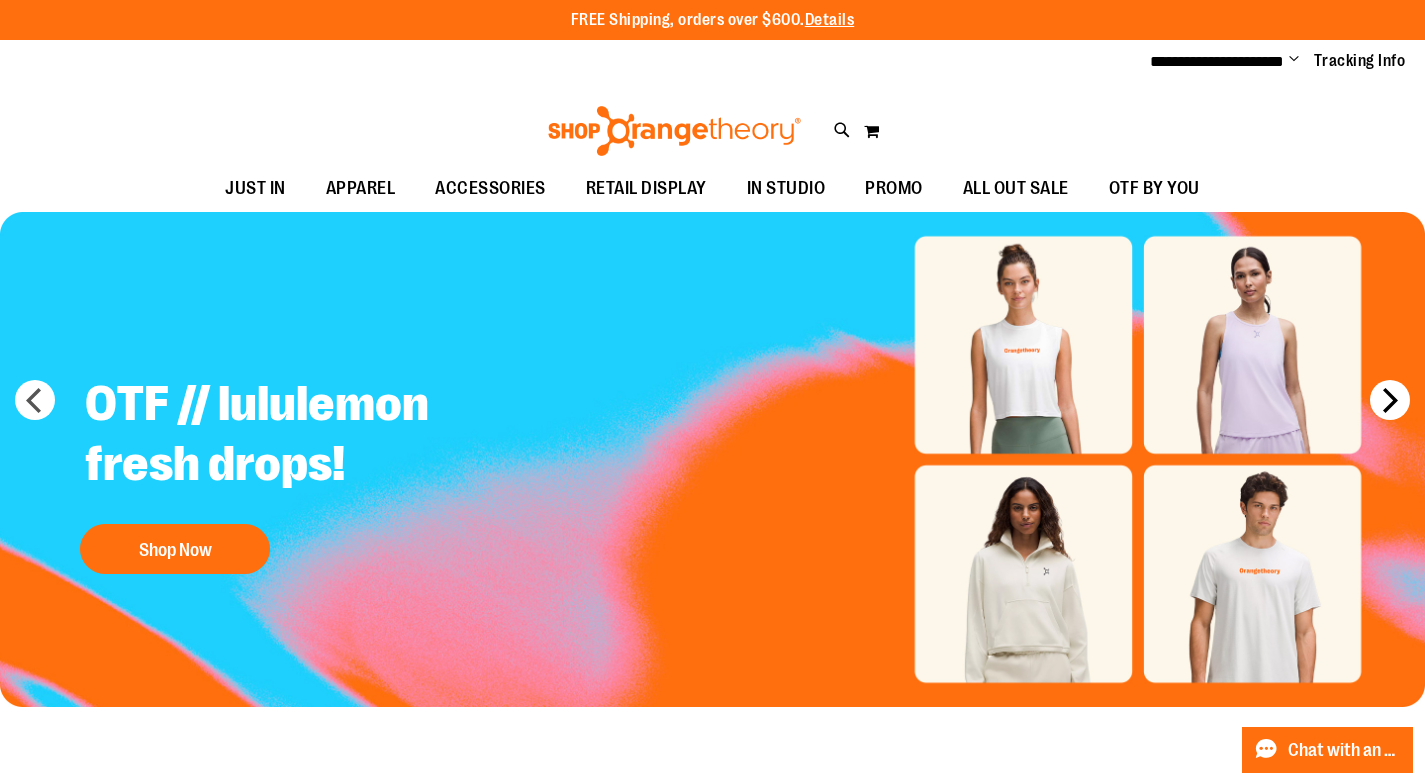 click on "next" at bounding box center (1390, 400) 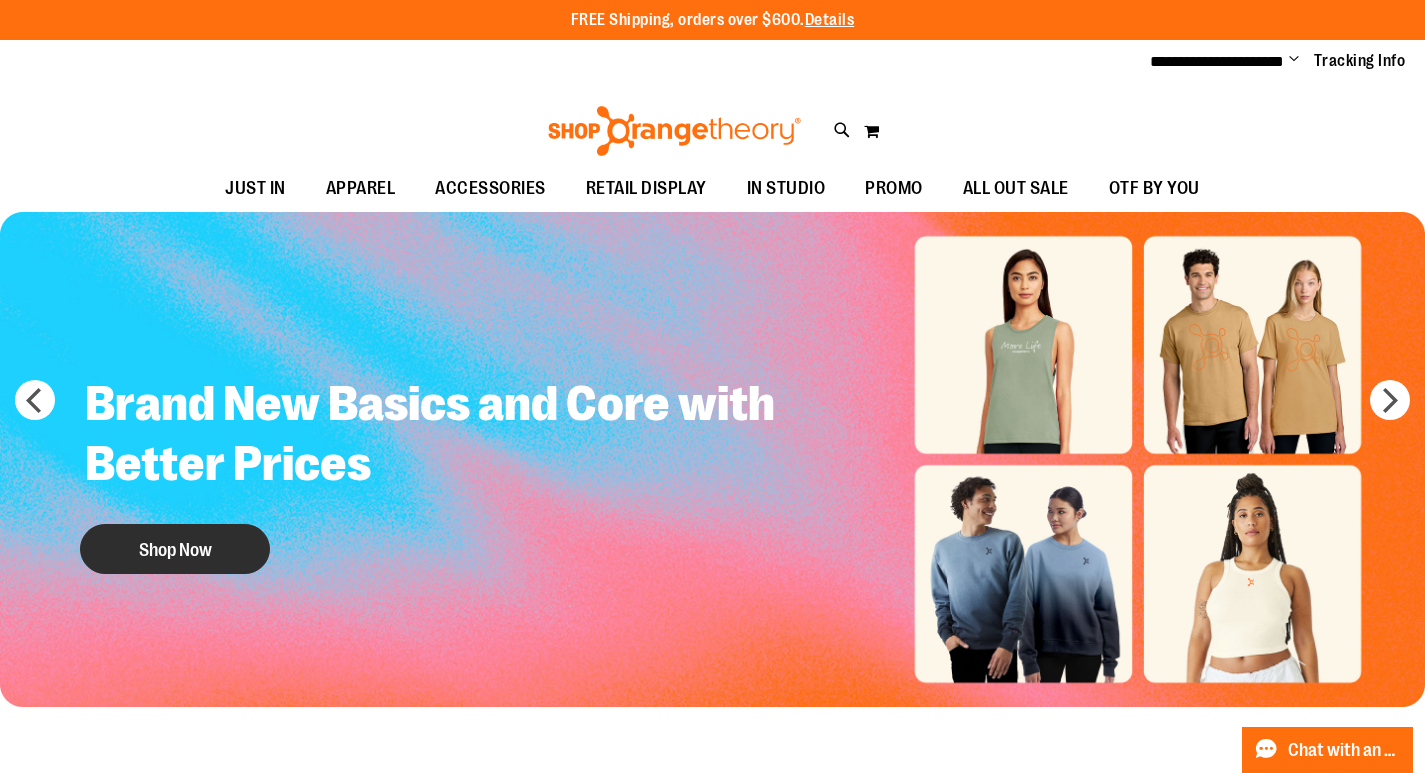 click on "Shop Now" at bounding box center (175, 549) 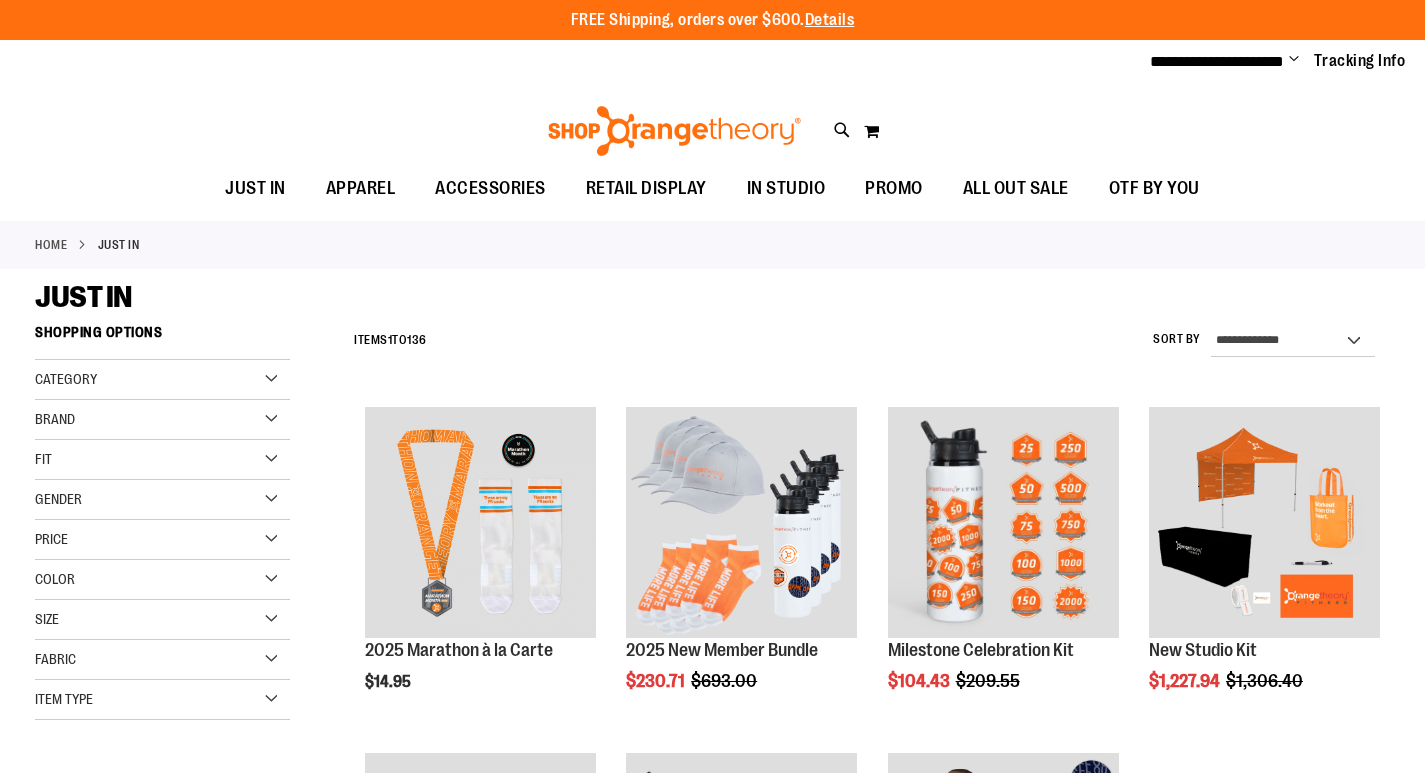scroll, scrollTop: 0, scrollLeft: 0, axis: both 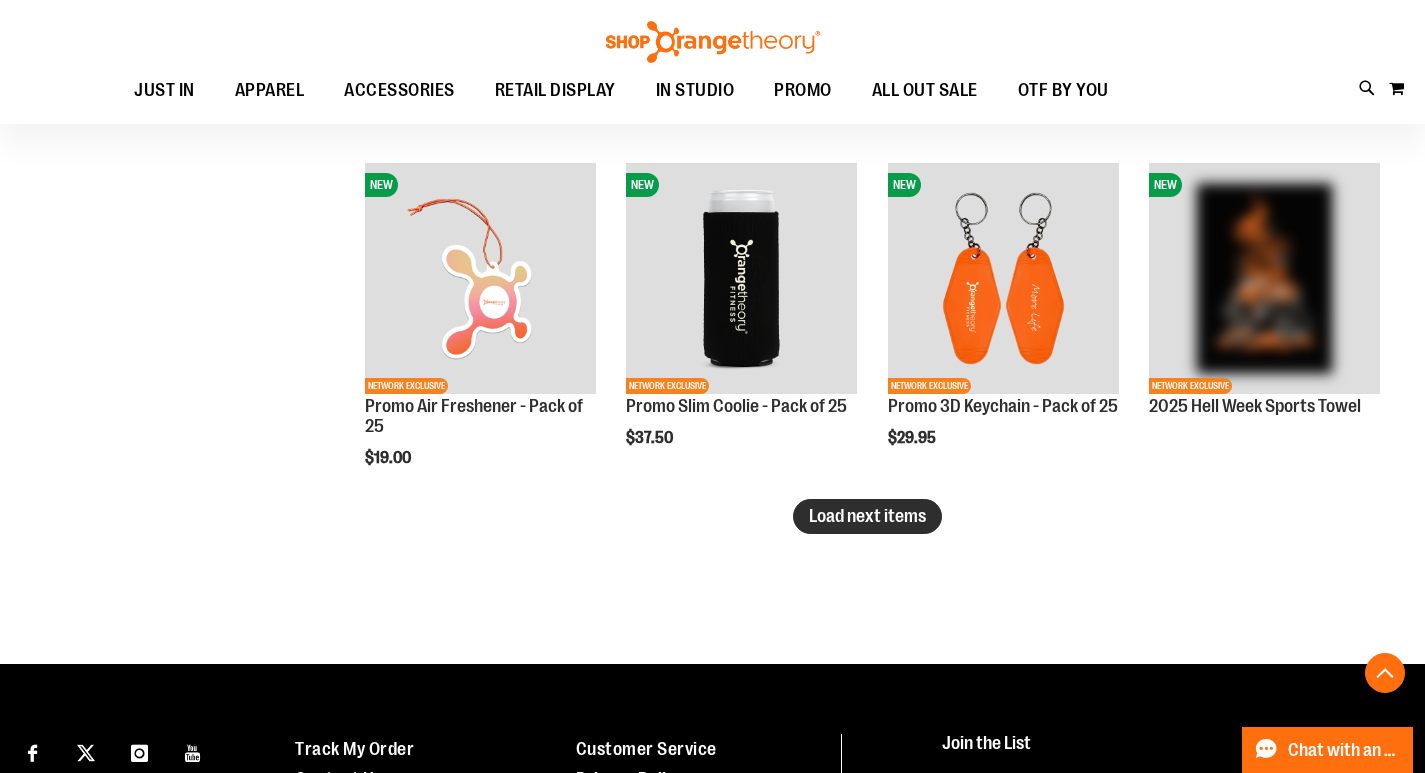 click on "Load next items" at bounding box center [867, 516] 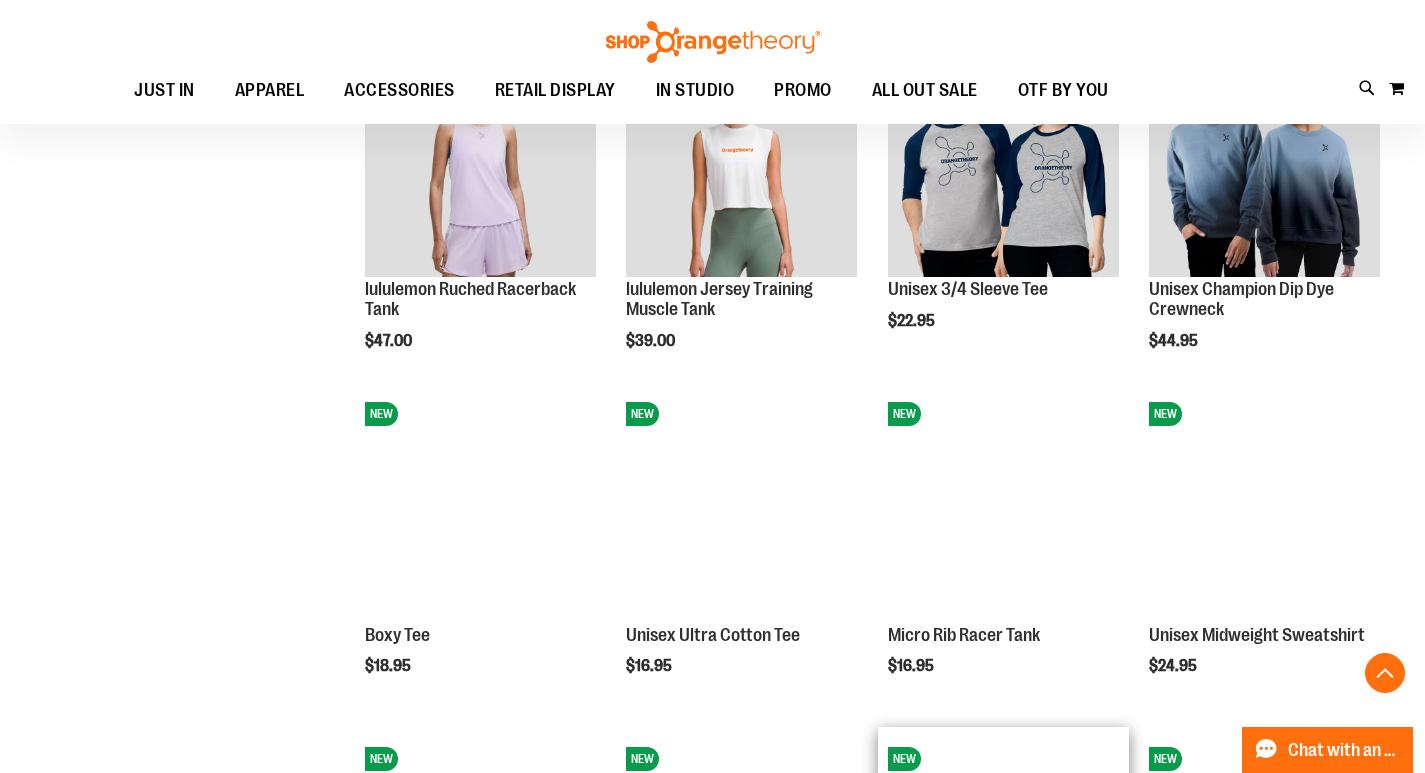 scroll, scrollTop: 2199, scrollLeft: 0, axis: vertical 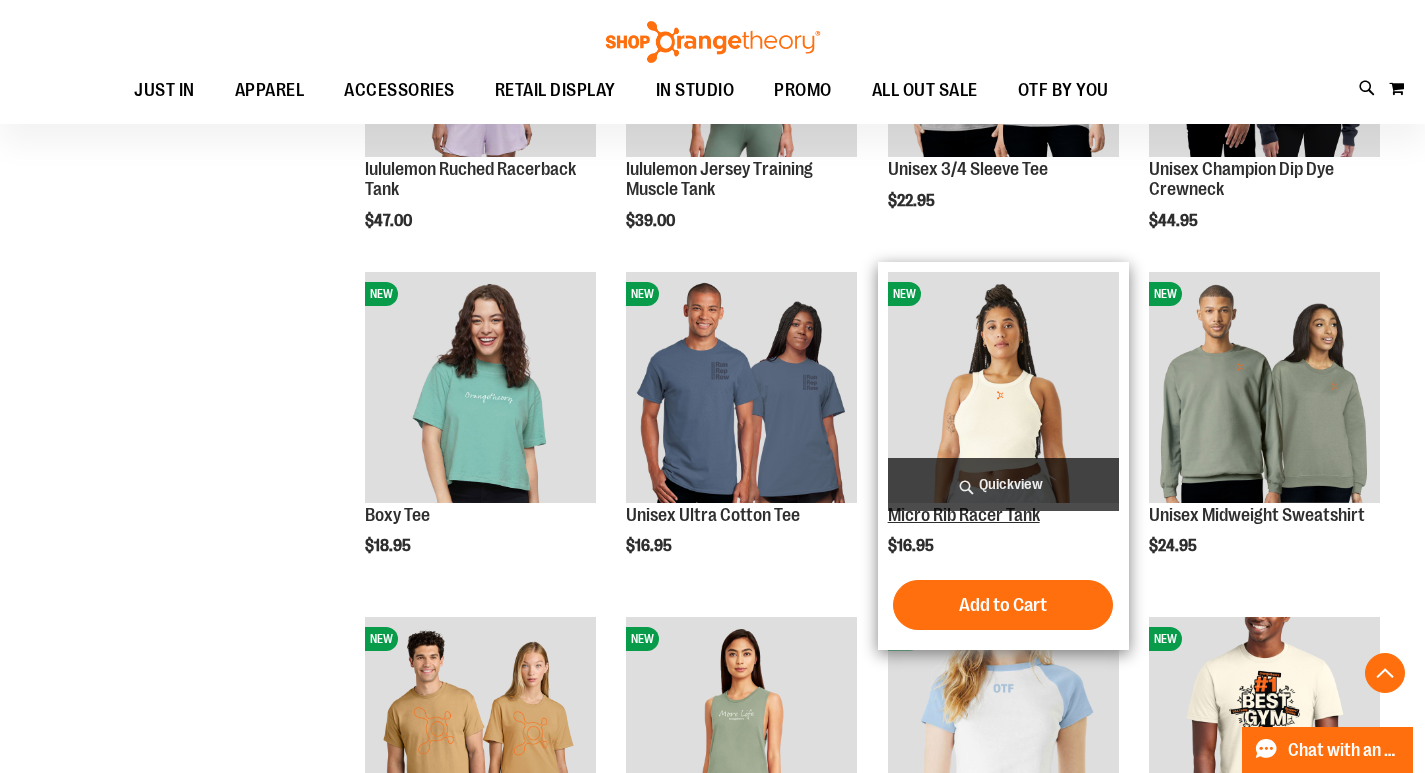 click on "Micro Rib Racer Tank" at bounding box center (964, 515) 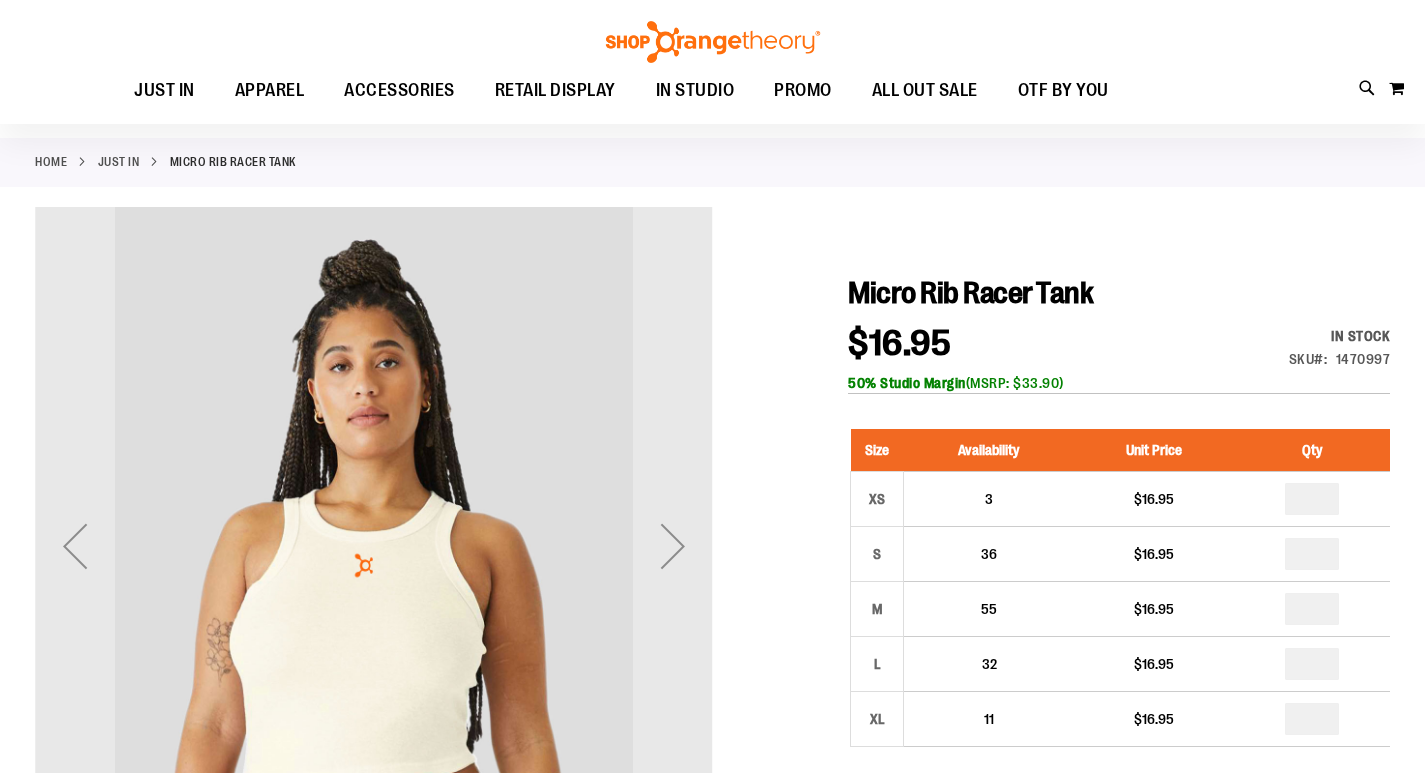 scroll, scrollTop: 299, scrollLeft: 0, axis: vertical 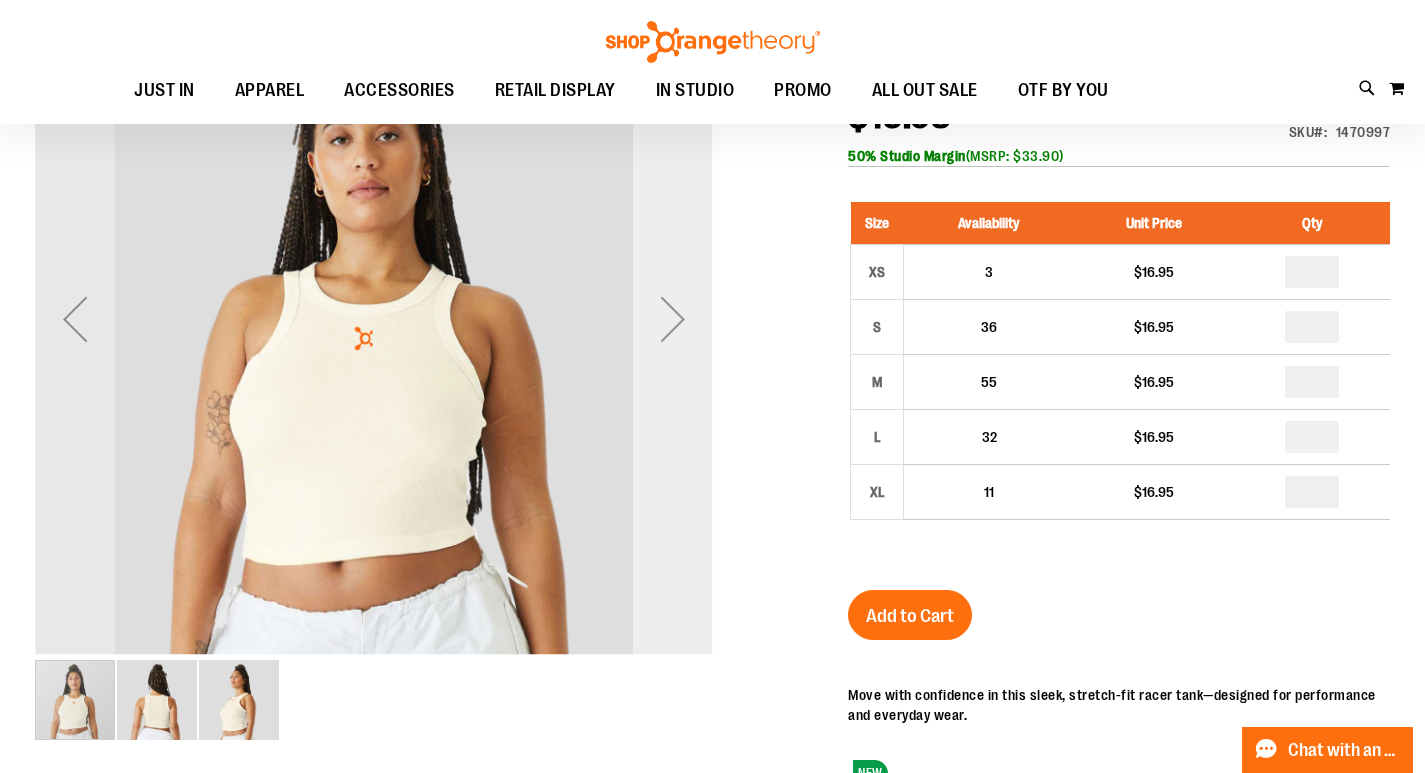 click at bounding box center (673, 319) 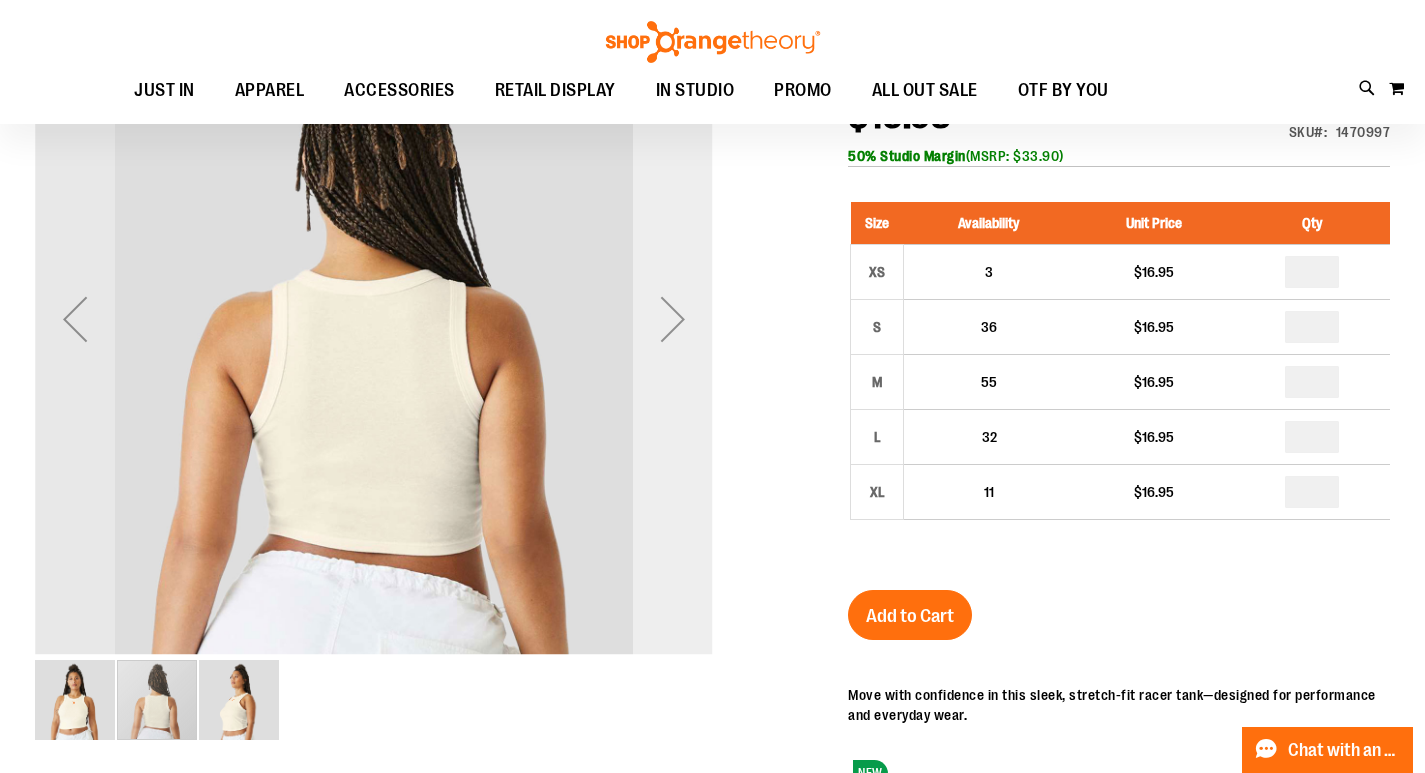 click at bounding box center [673, 319] 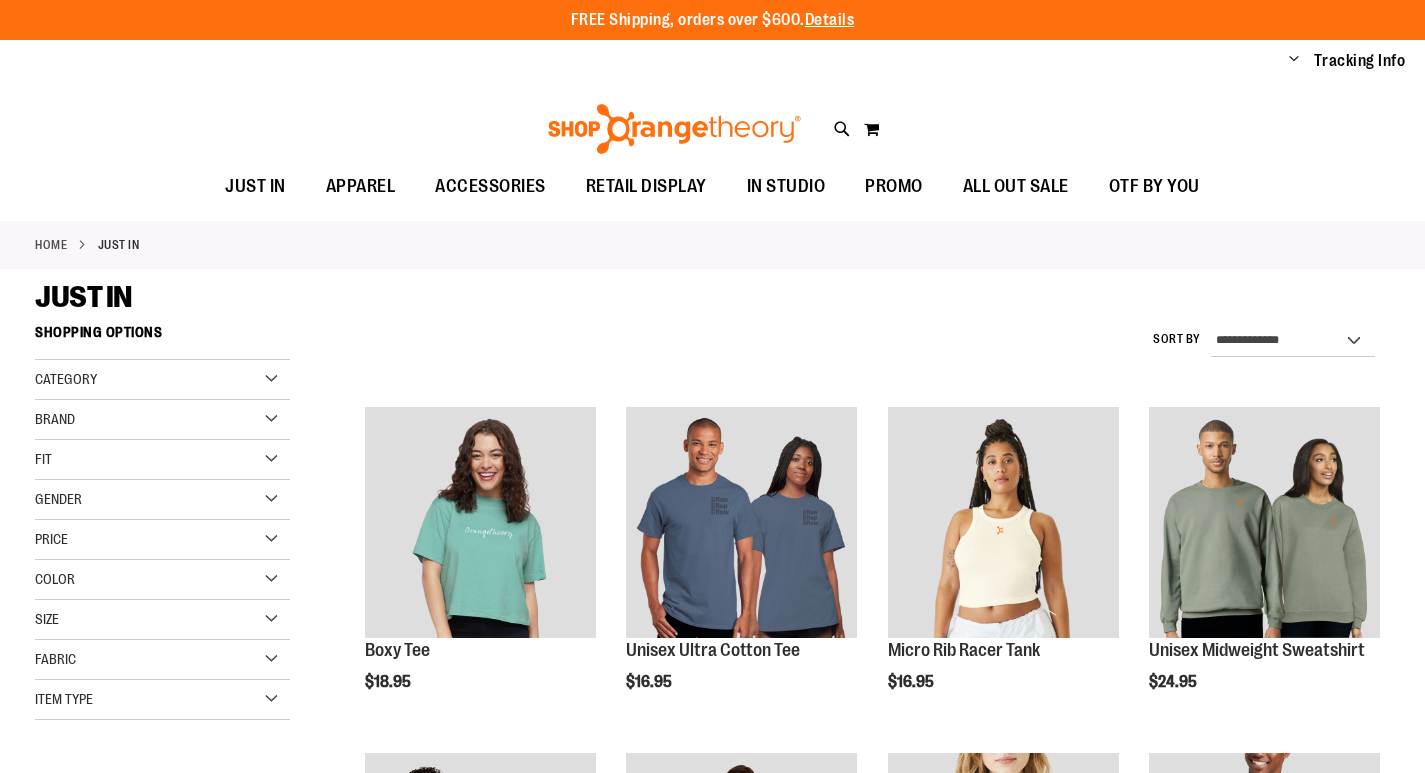scroll, scrollTop: 0, scrollLeft: 0, axis: both 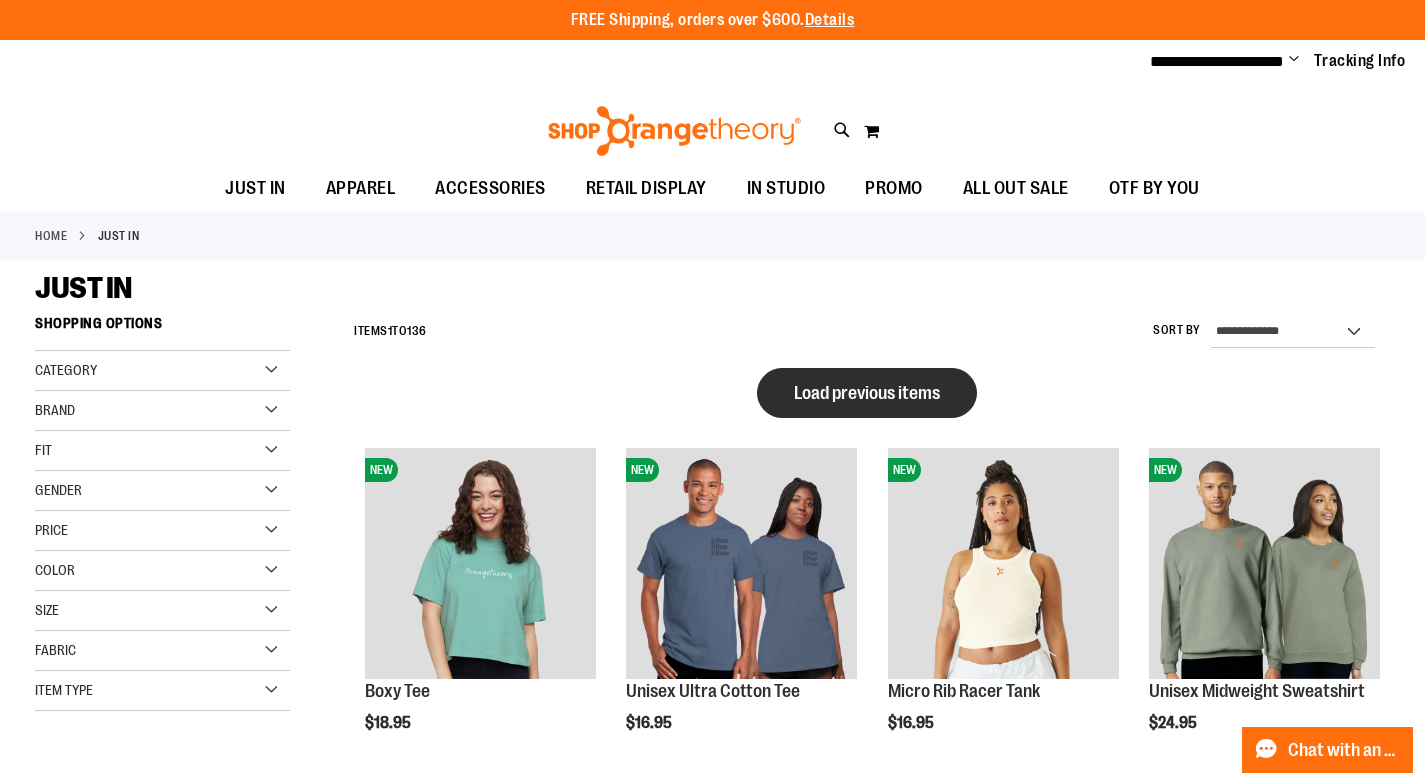 click on "Load previous items" at bounding box center (867, 393) 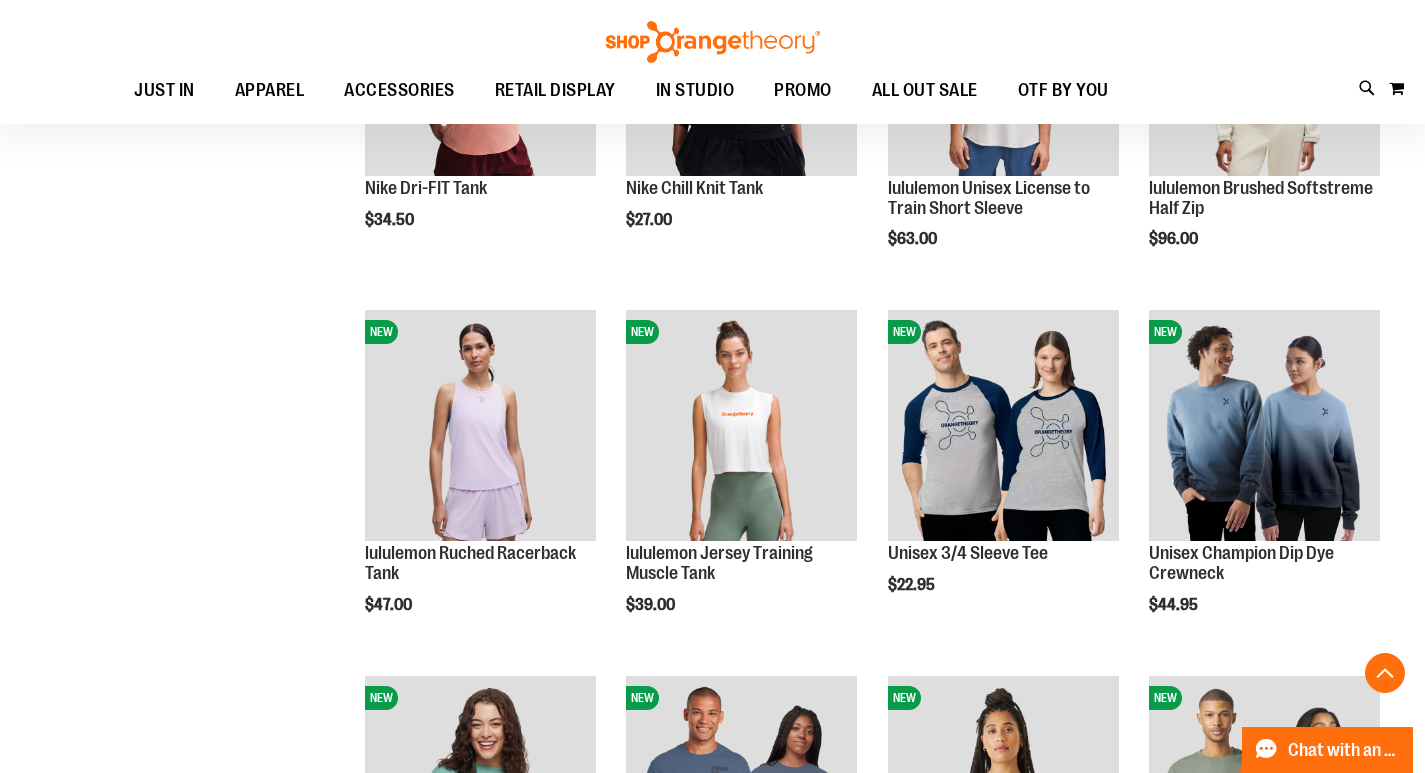 scroll, scrollTop: 699, scrollLeft: 0, axis: vertical 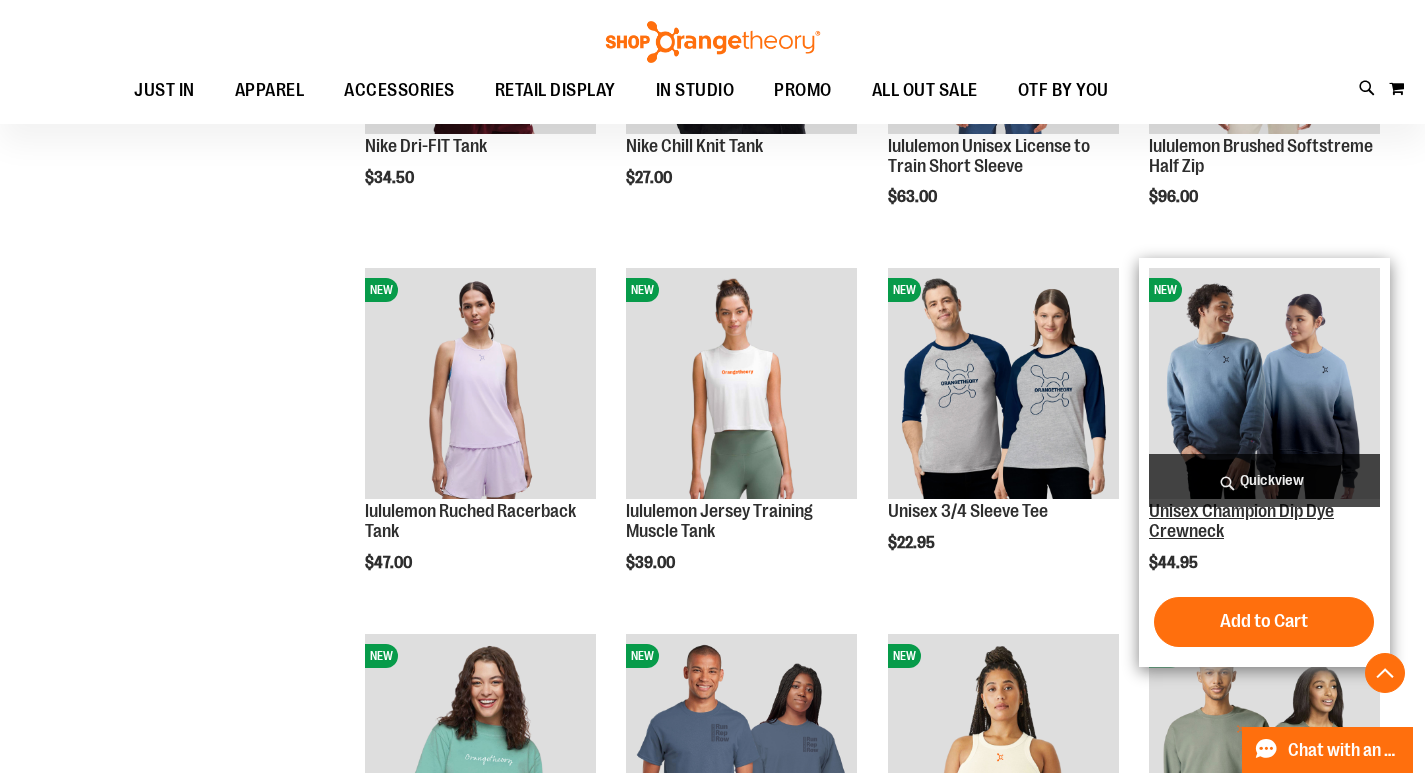 click on "Unisex Champion Dip Dye Crewneck" at bounding box center [1241, 521] 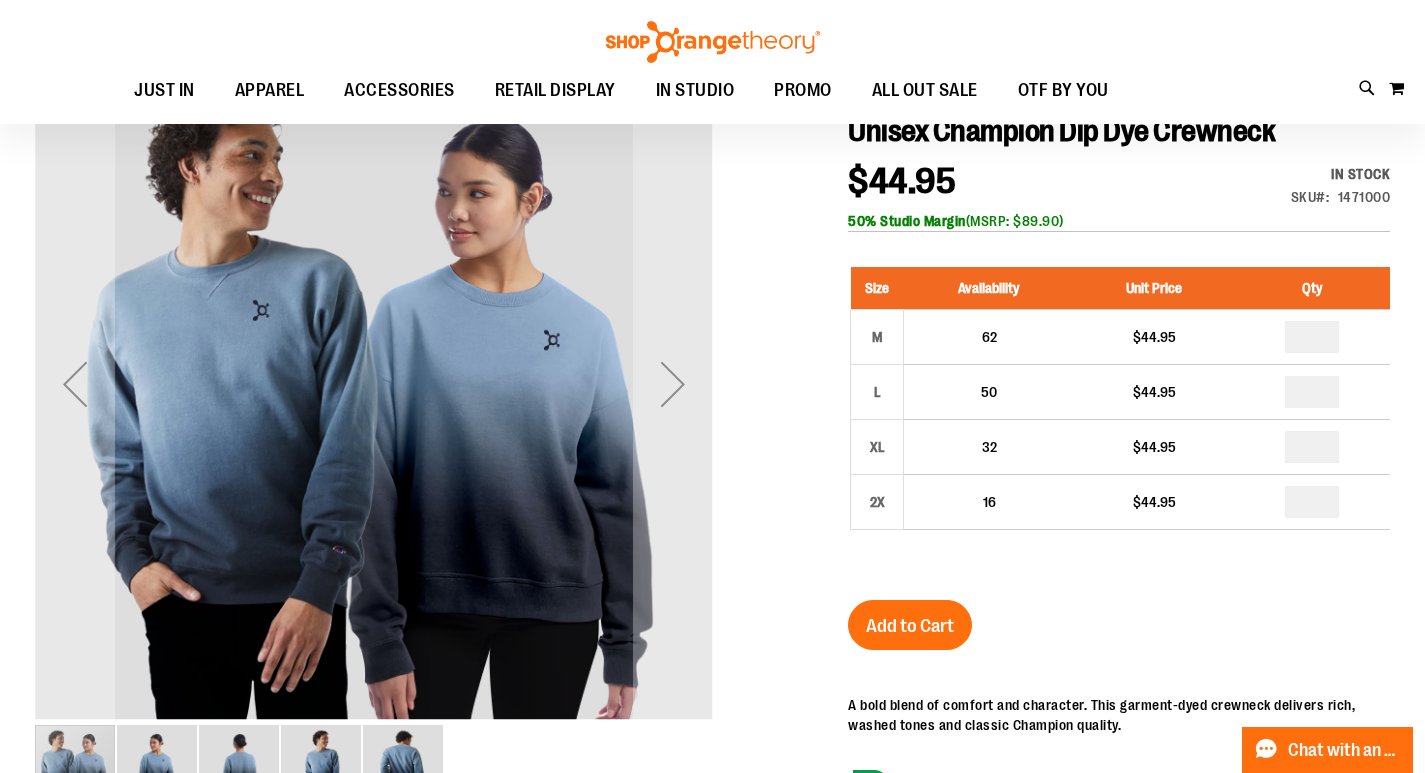 scroll, scrollTop: 199, scrollLeft: 0, axis: vertical 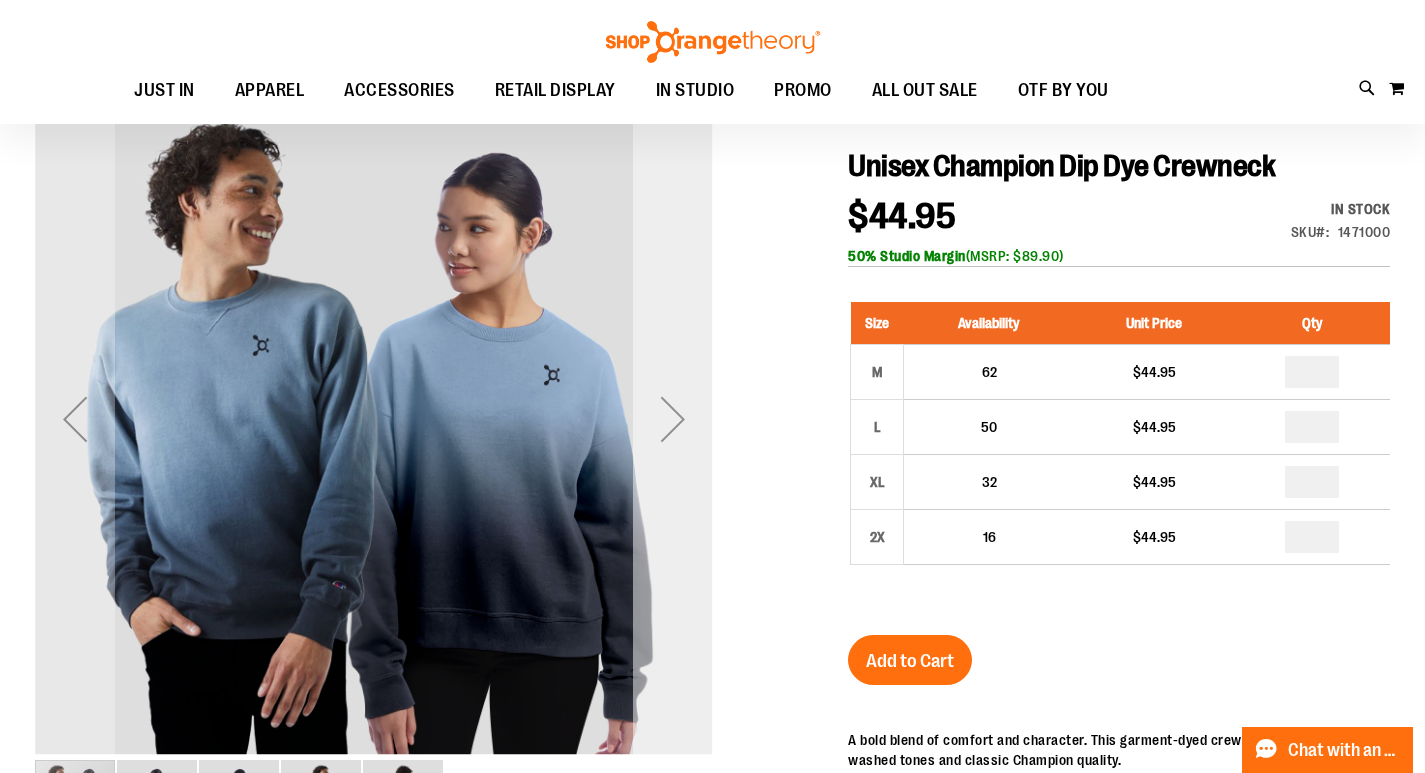 click at bounding box center [673, 419] 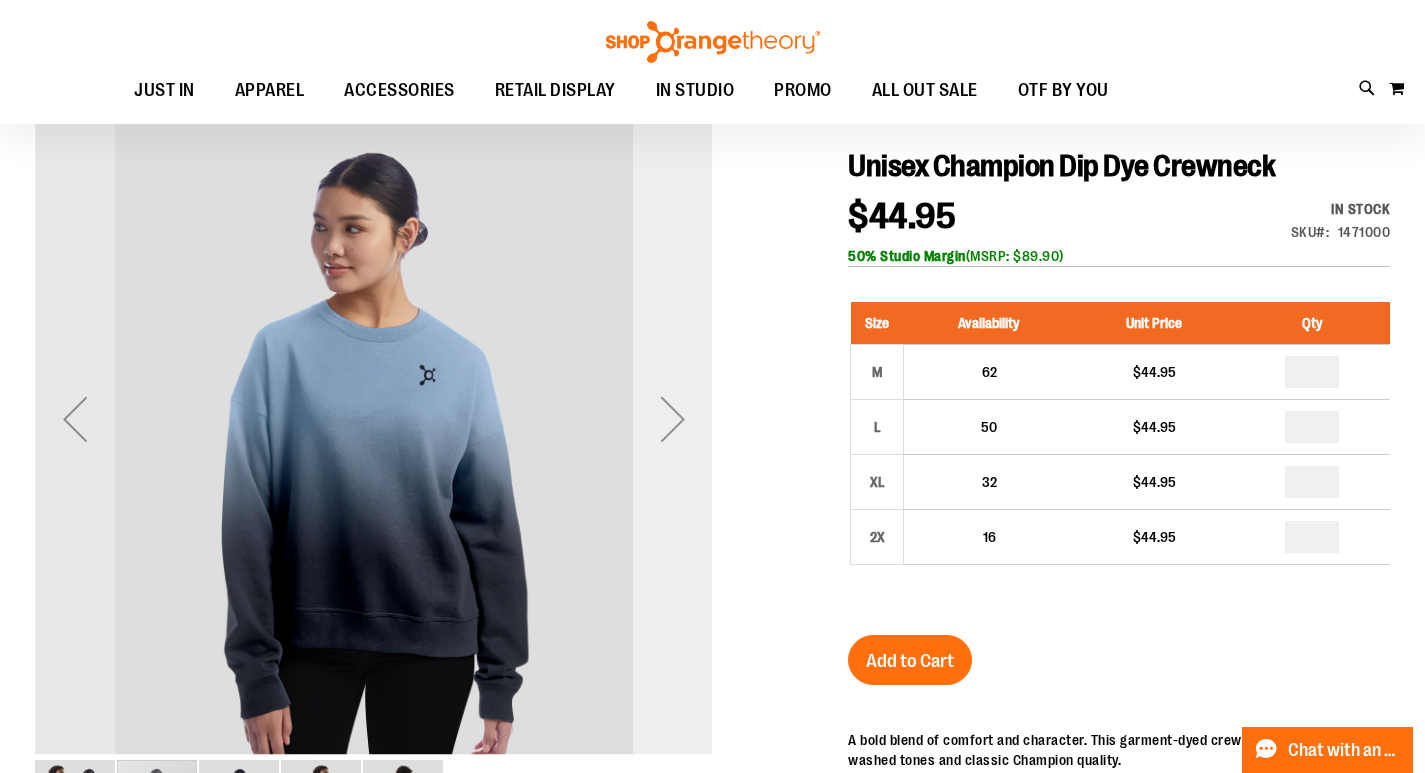 click at bounding box center (673, 419) 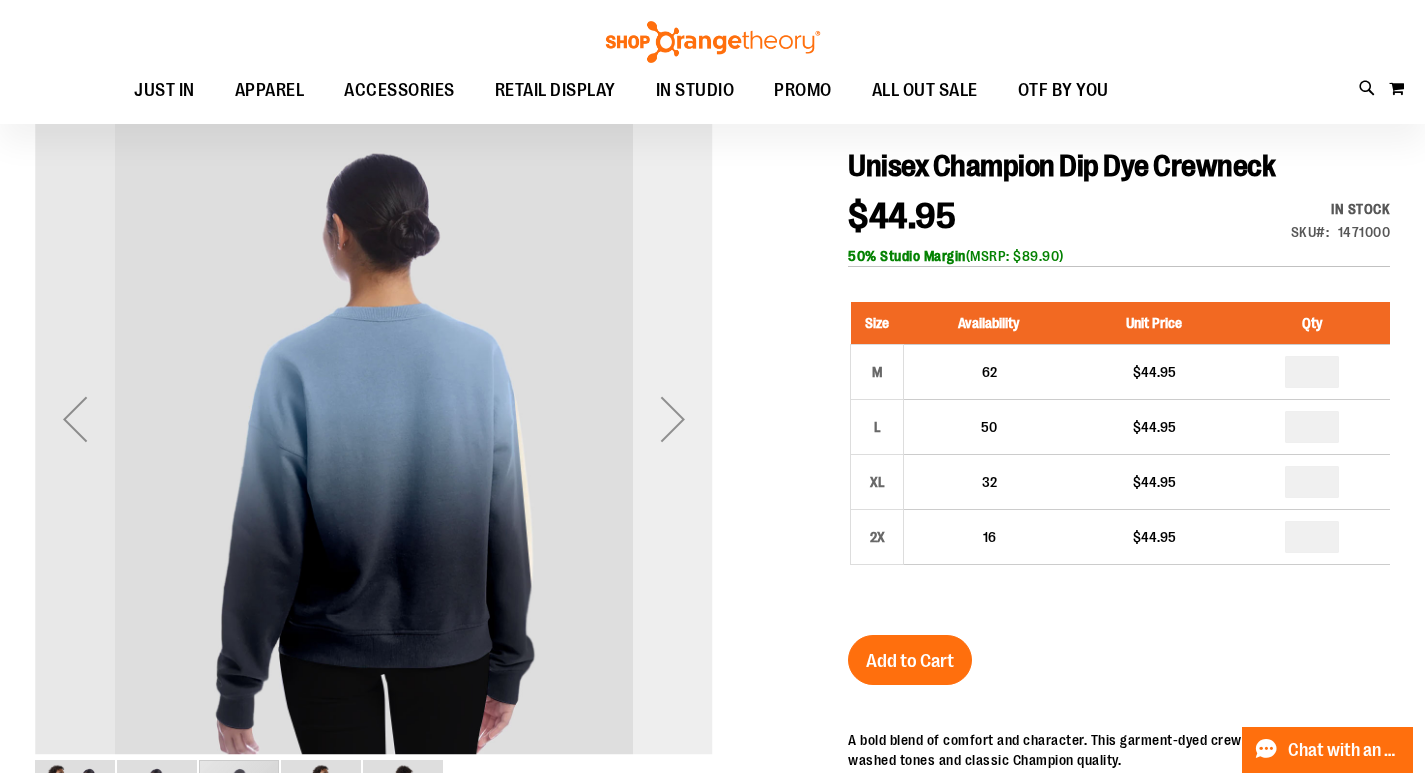 click at bounding box center (673, 419) 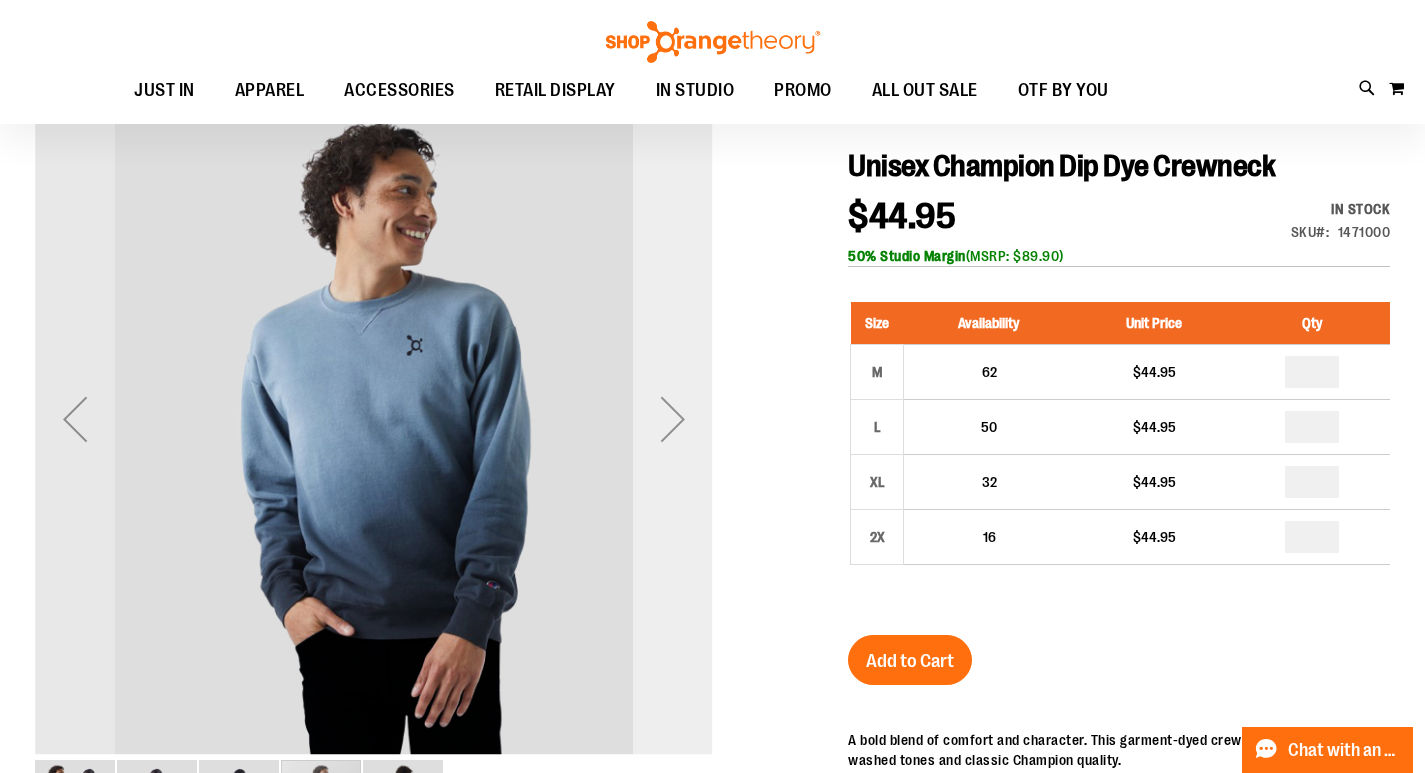 click at bounding box center (673, 419) 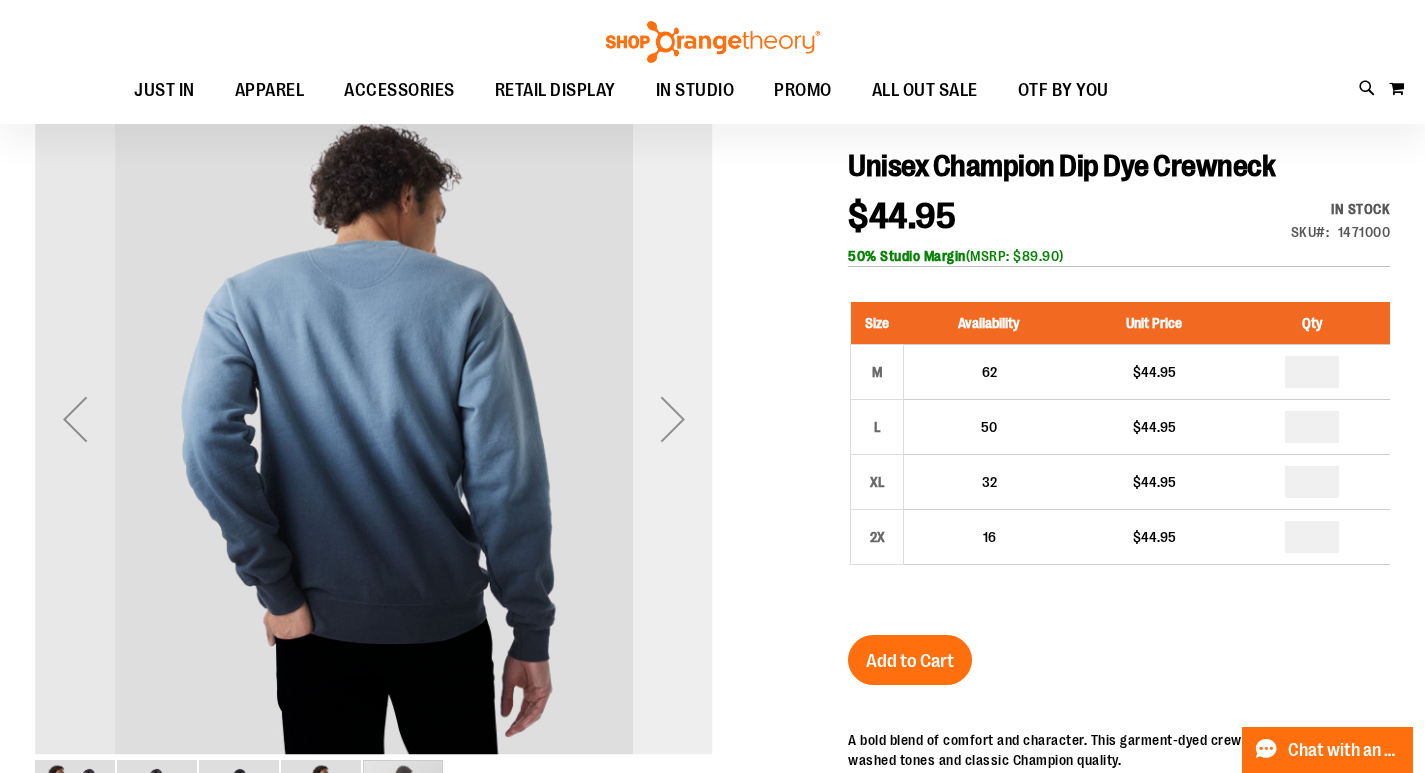 click at bounding box center [673, 419] 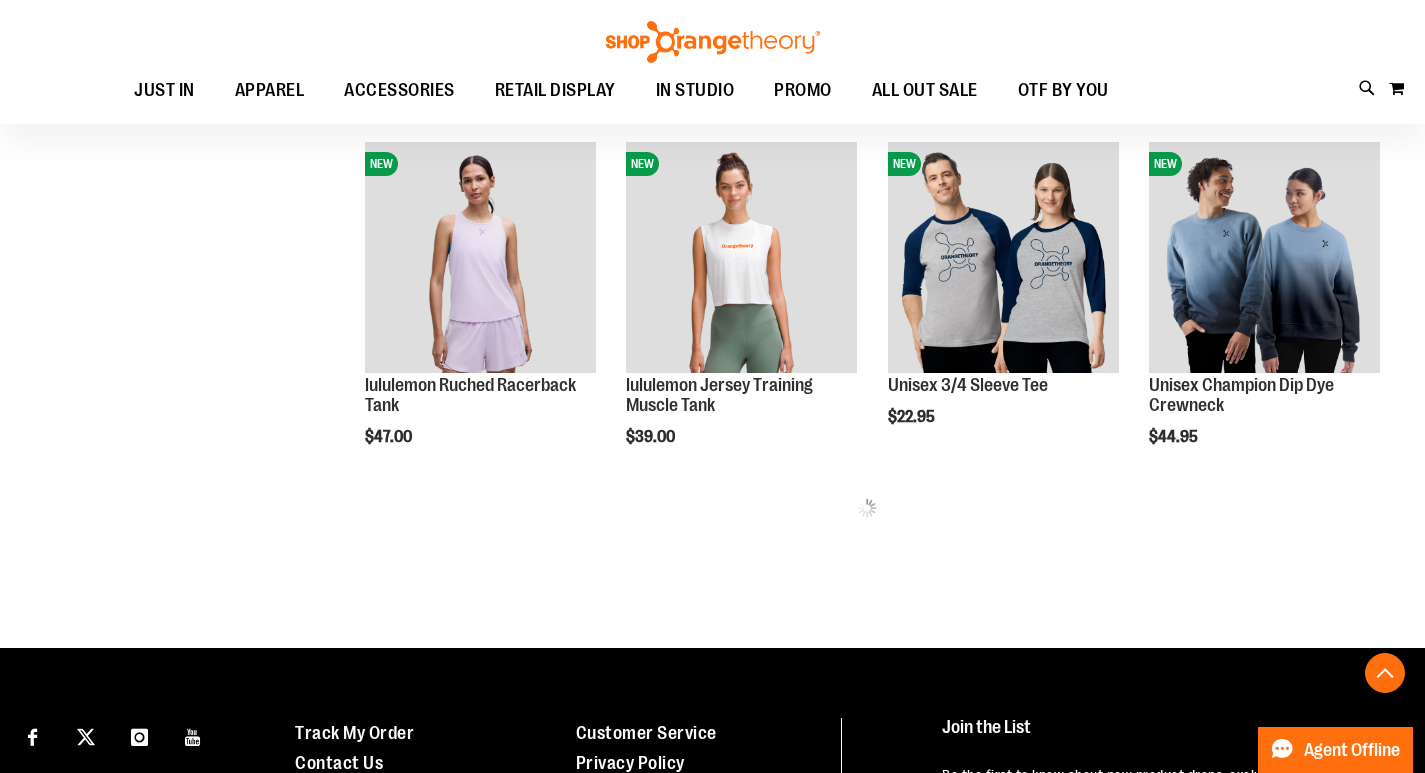 scroll, scrollTop: 974, scrollLeft: 0, axis: vertical 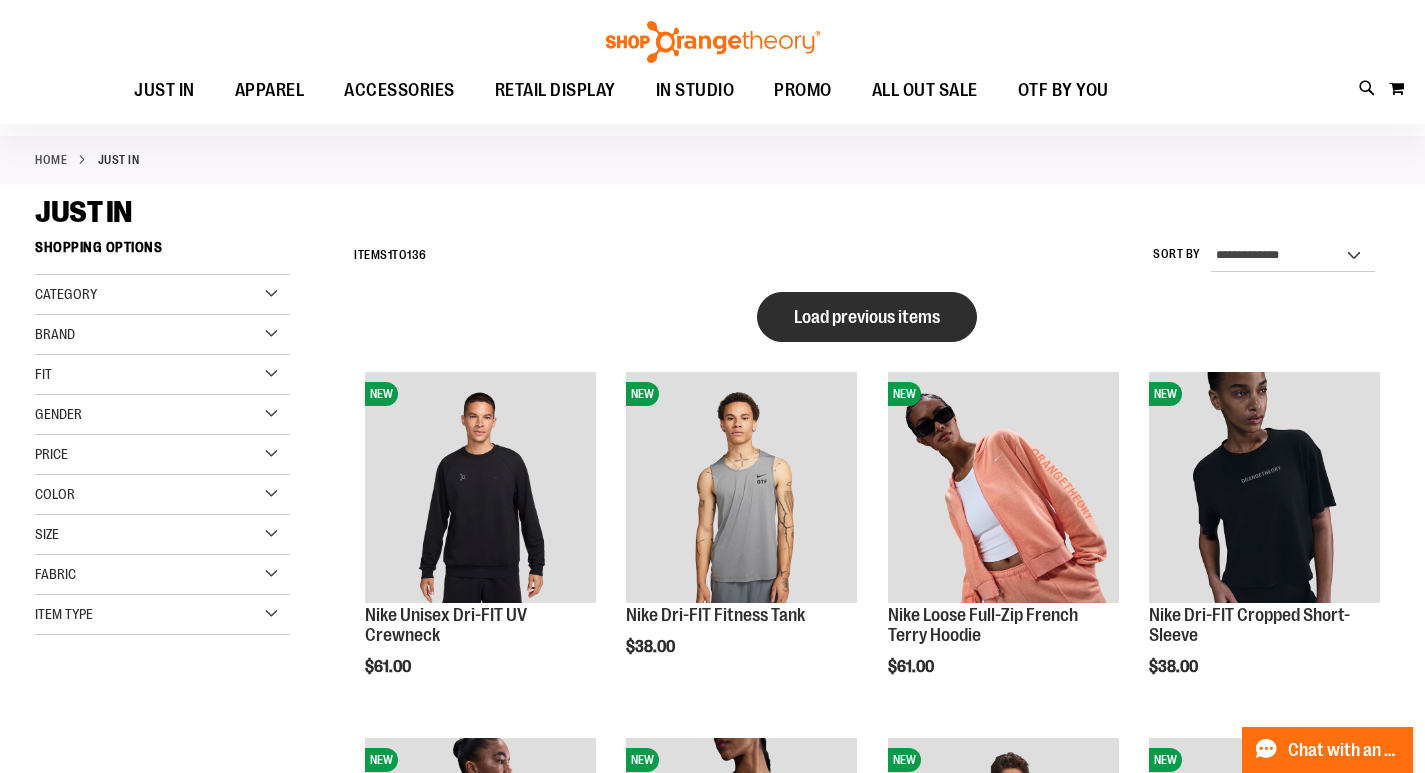 click on "Load previous items" at bounding box center [867, 317] 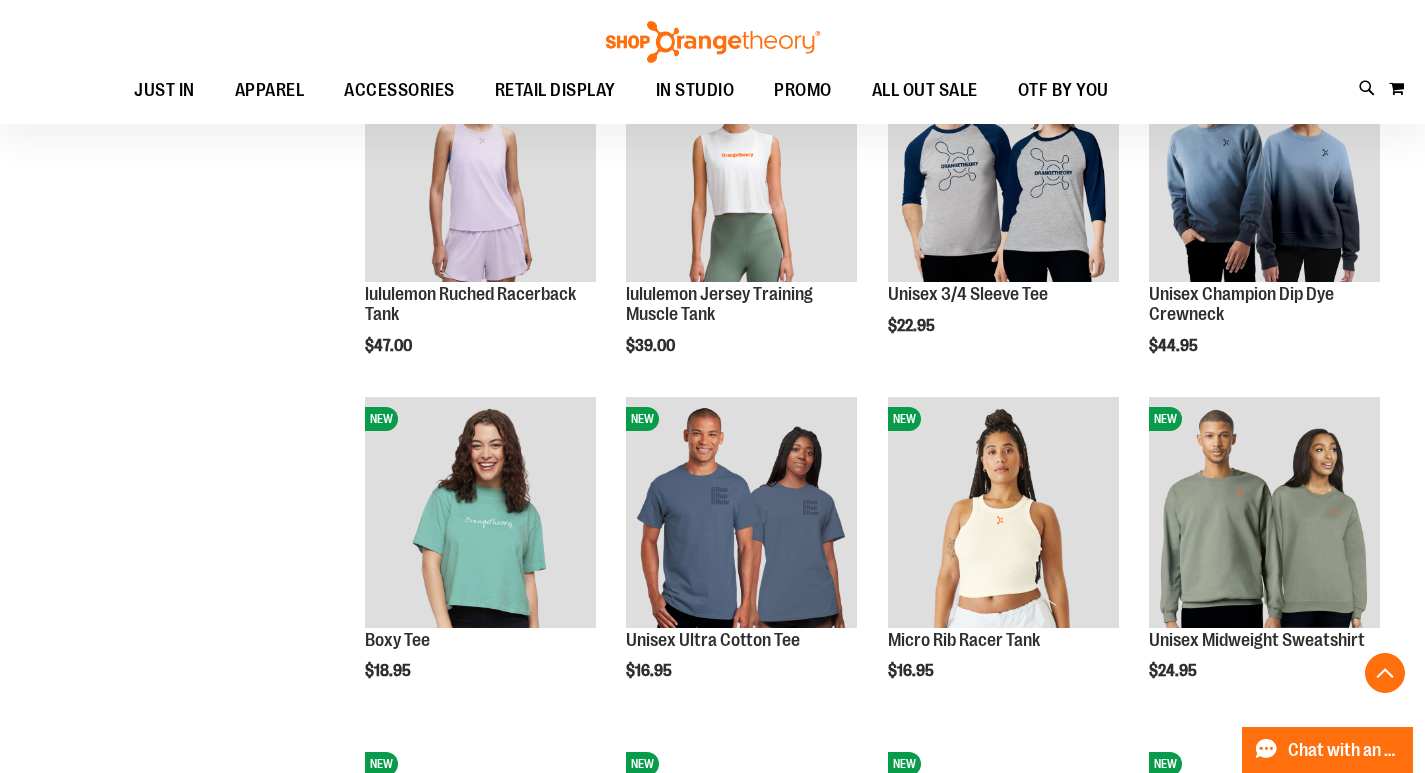 scroll, scrollTop: 2174, scrollLeft: 0, axis: vertical 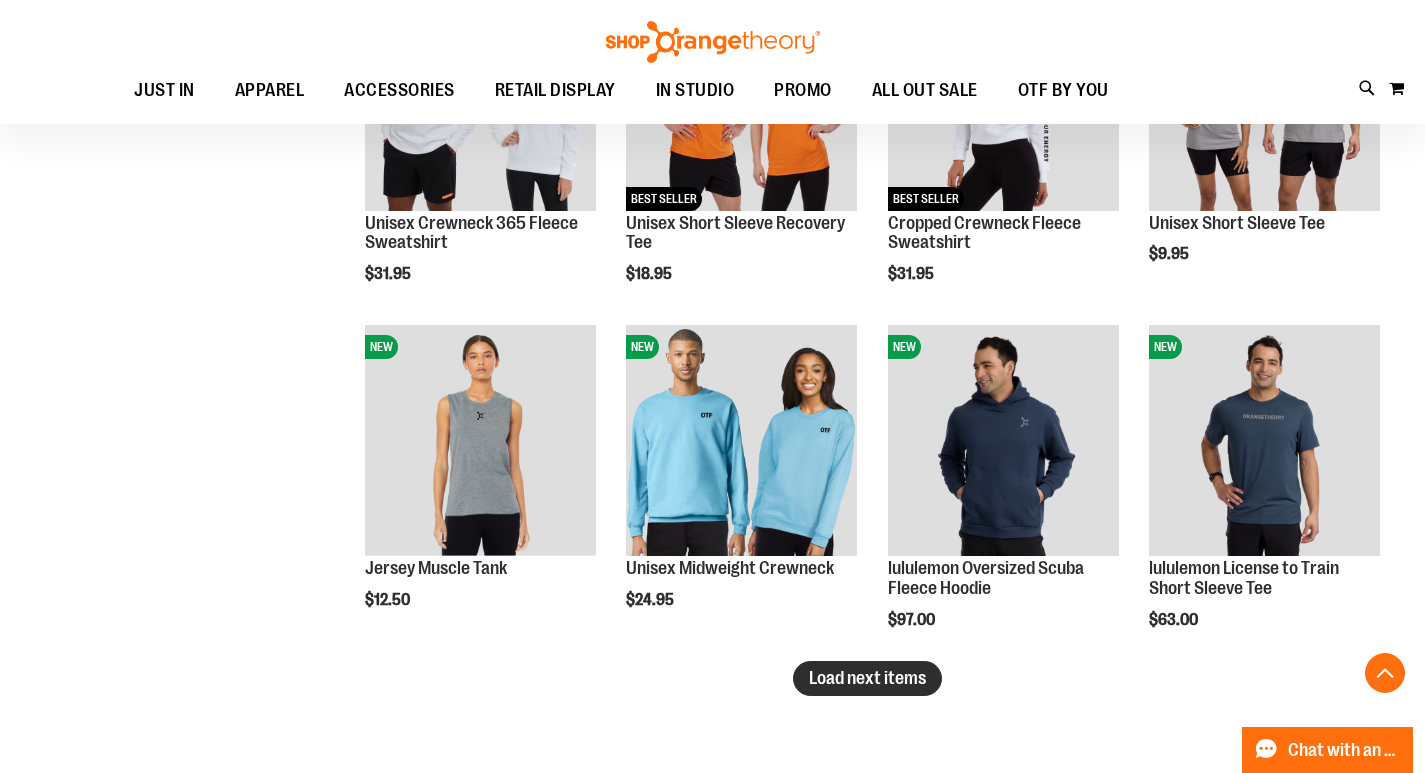 click on "Load next items" at bounding box center (867, 678) 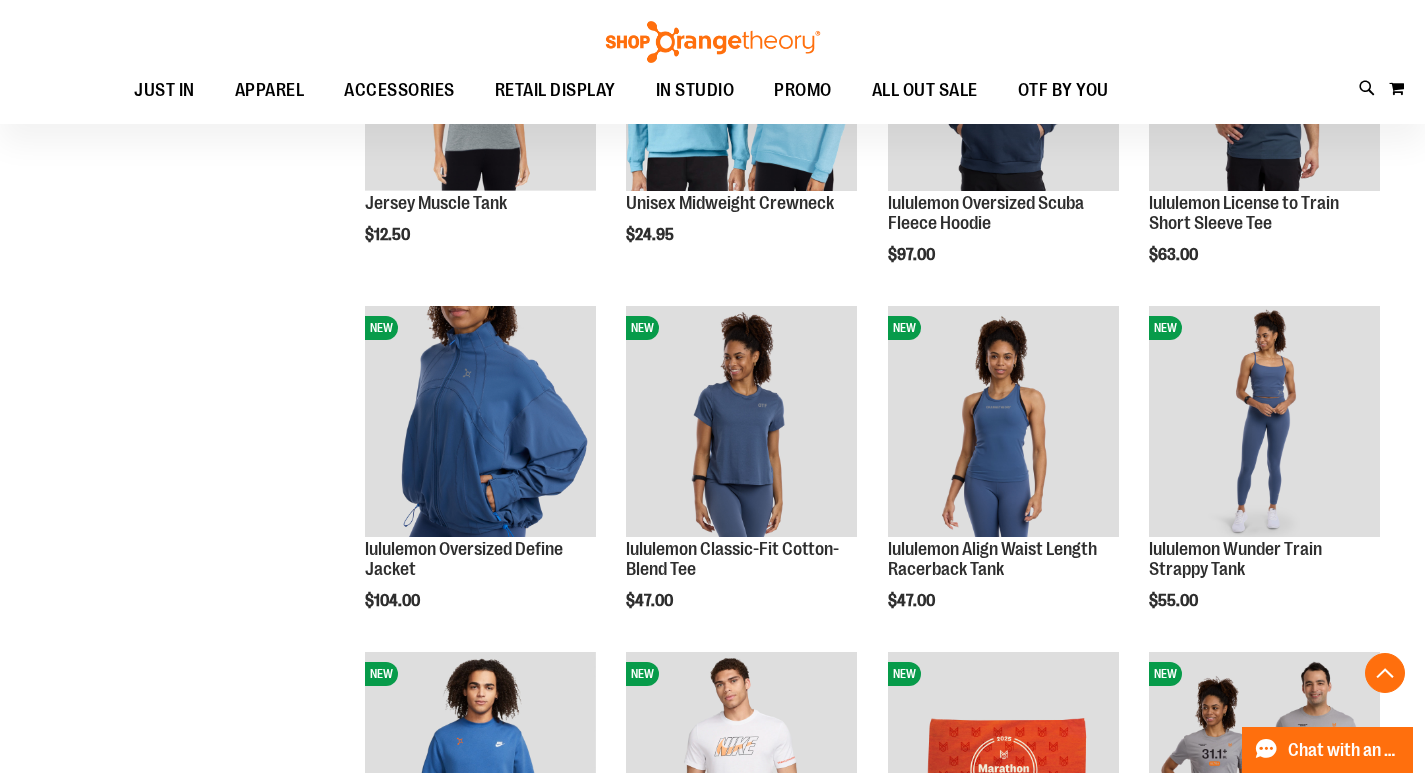 scroll, scrollTop: 4274, scrollLeft: 0, axis: vertical 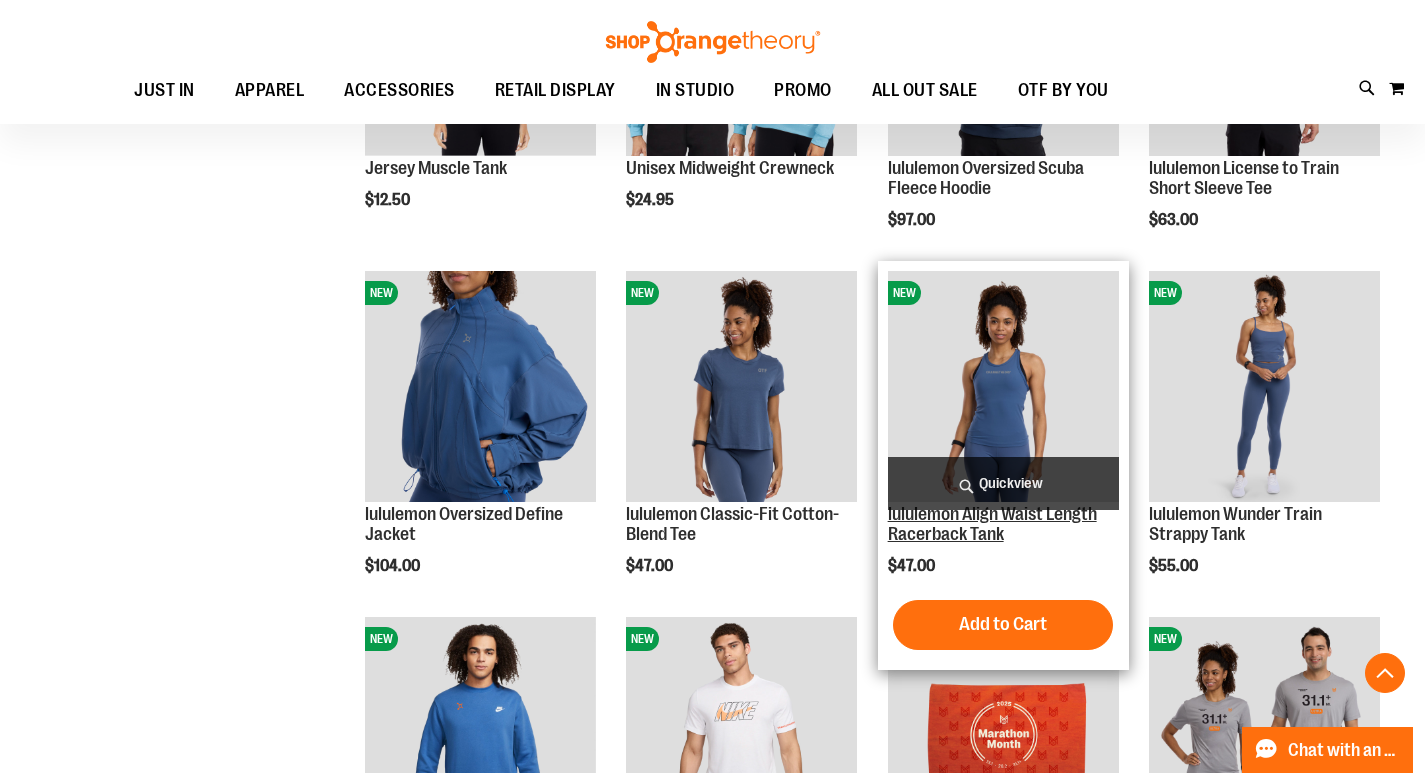 click on "lululemon Align Waist Length Racerback Tank" at bounding box center [992, 524] 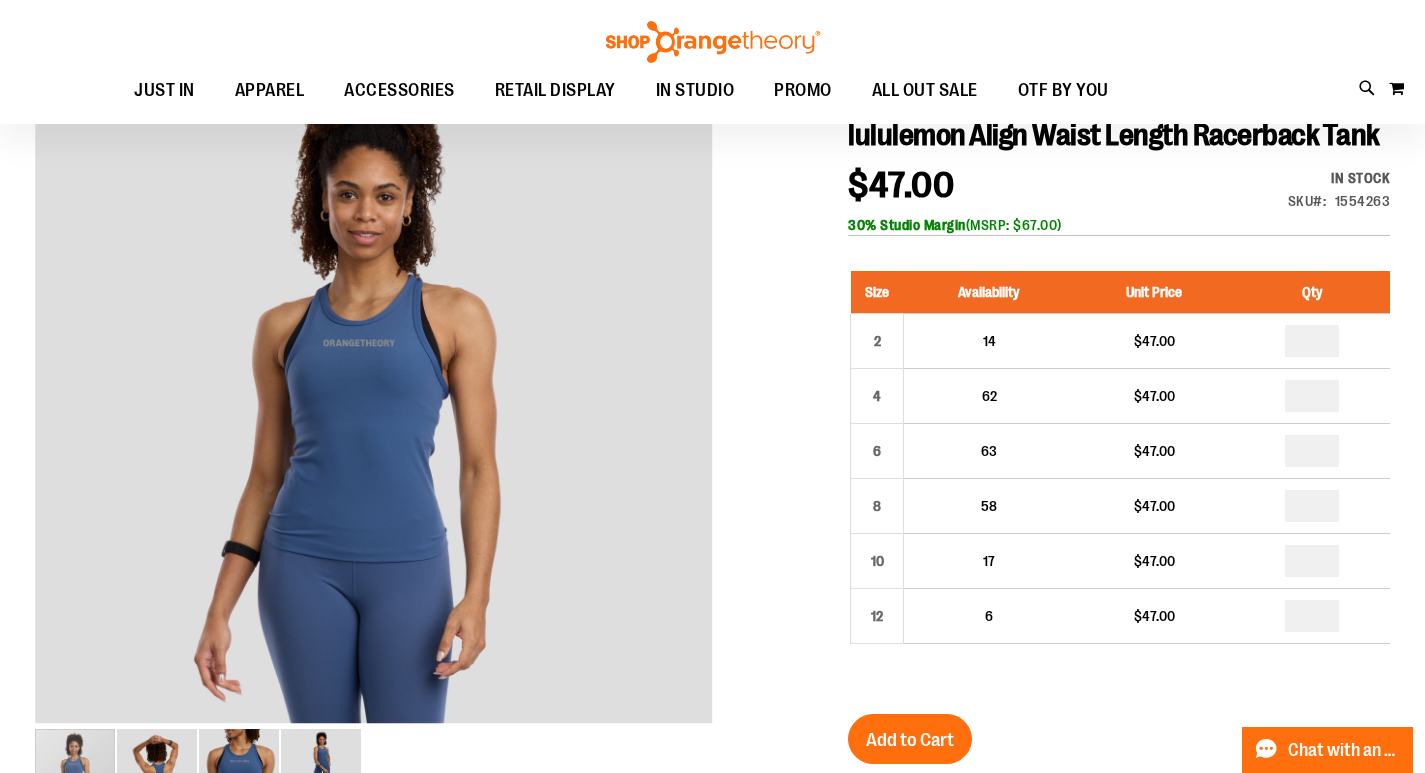 scroll, scrollTop: 199, scrollLeft: 0, axis: vertical 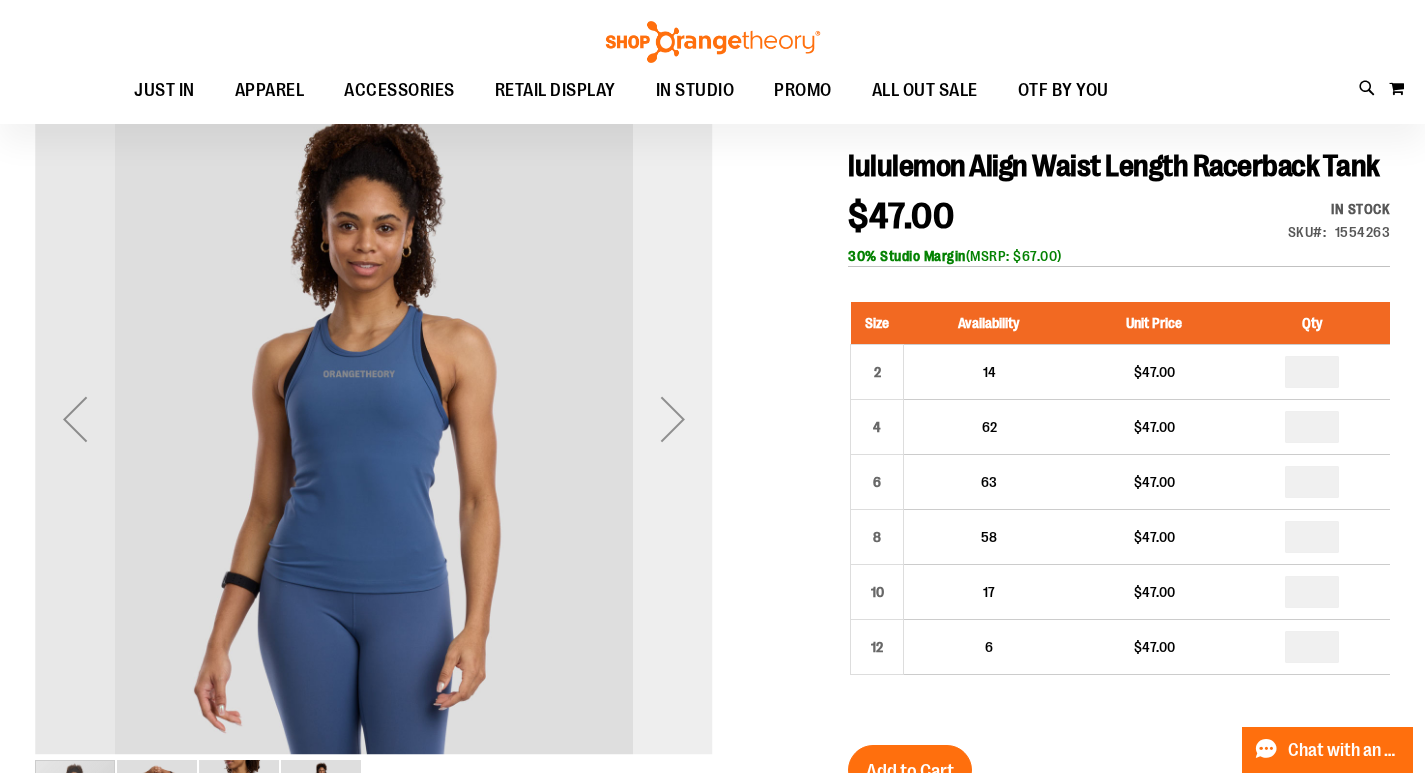 click at bounding box center (673, 419) 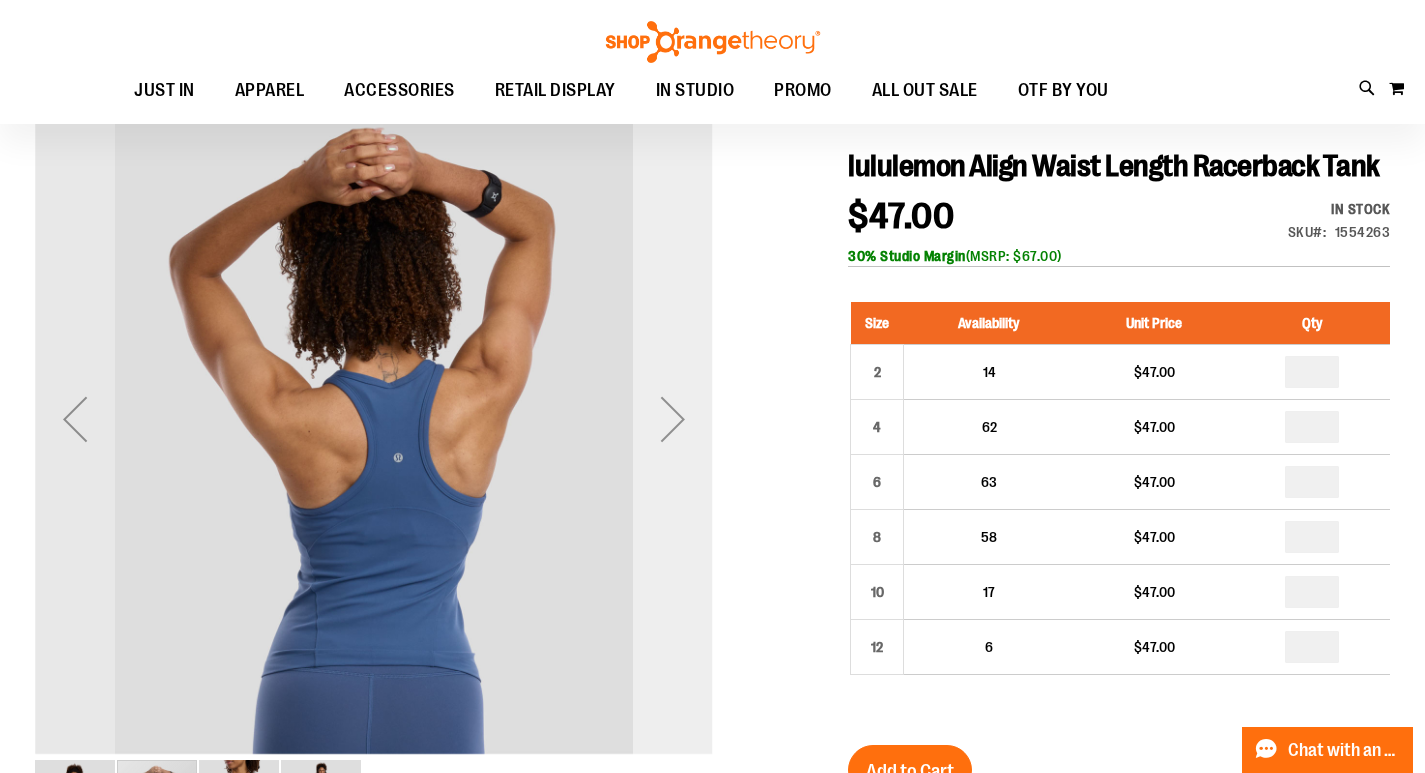 click at bounding box center [673, 419] 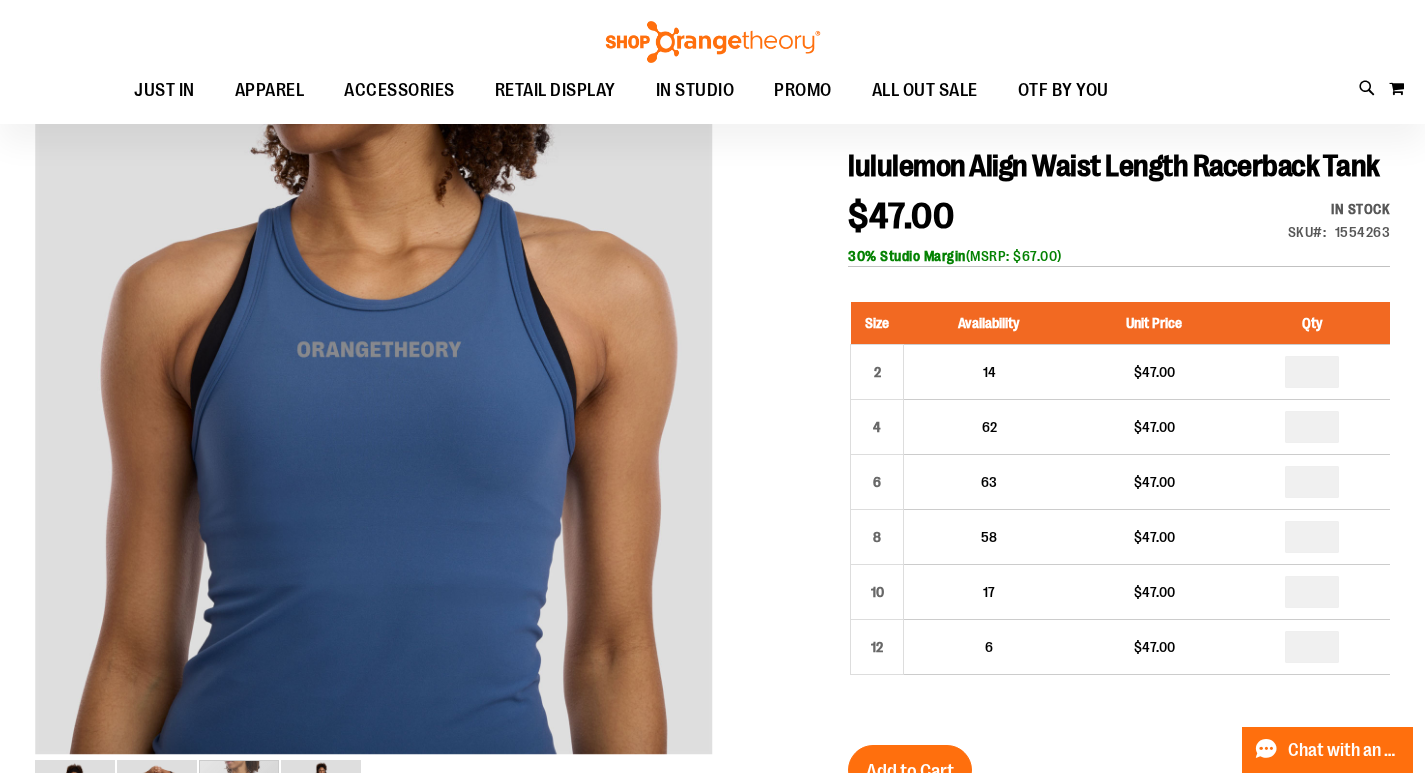 scroll, scrollTop: 99, scrollLeft: 0, axis: vertical 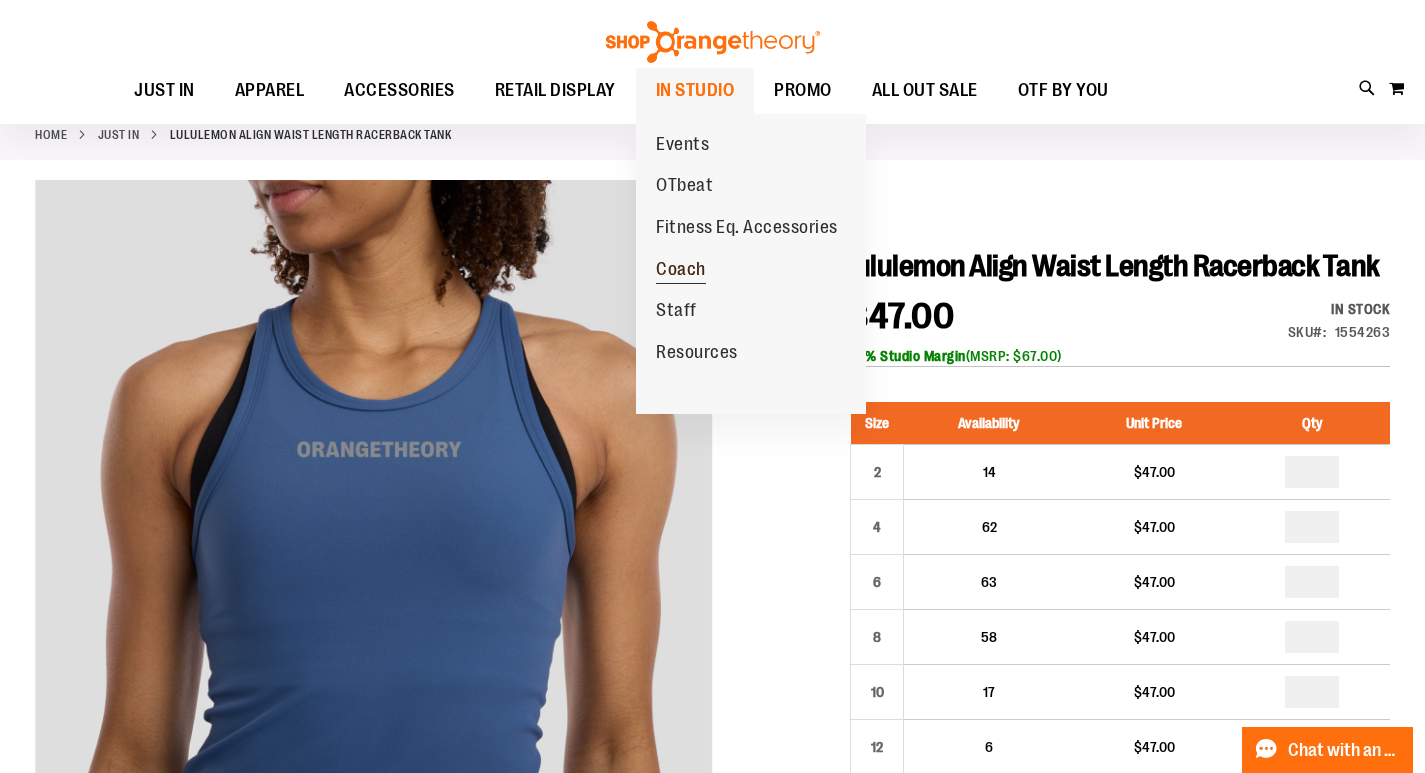 click on "Coach" at bounding box center [681, 271] 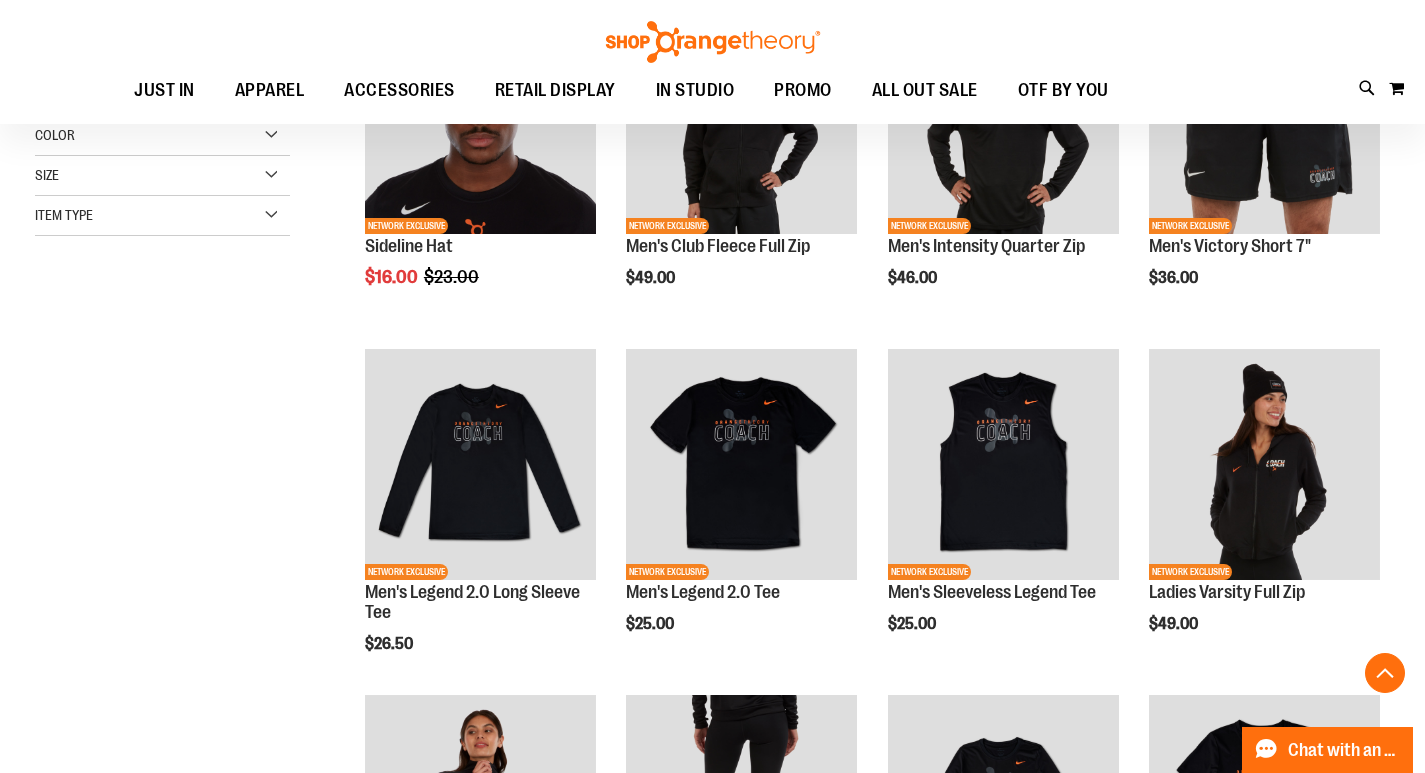 scroll, scrollTop: 399, scrollLeft: 0, axis: vertical 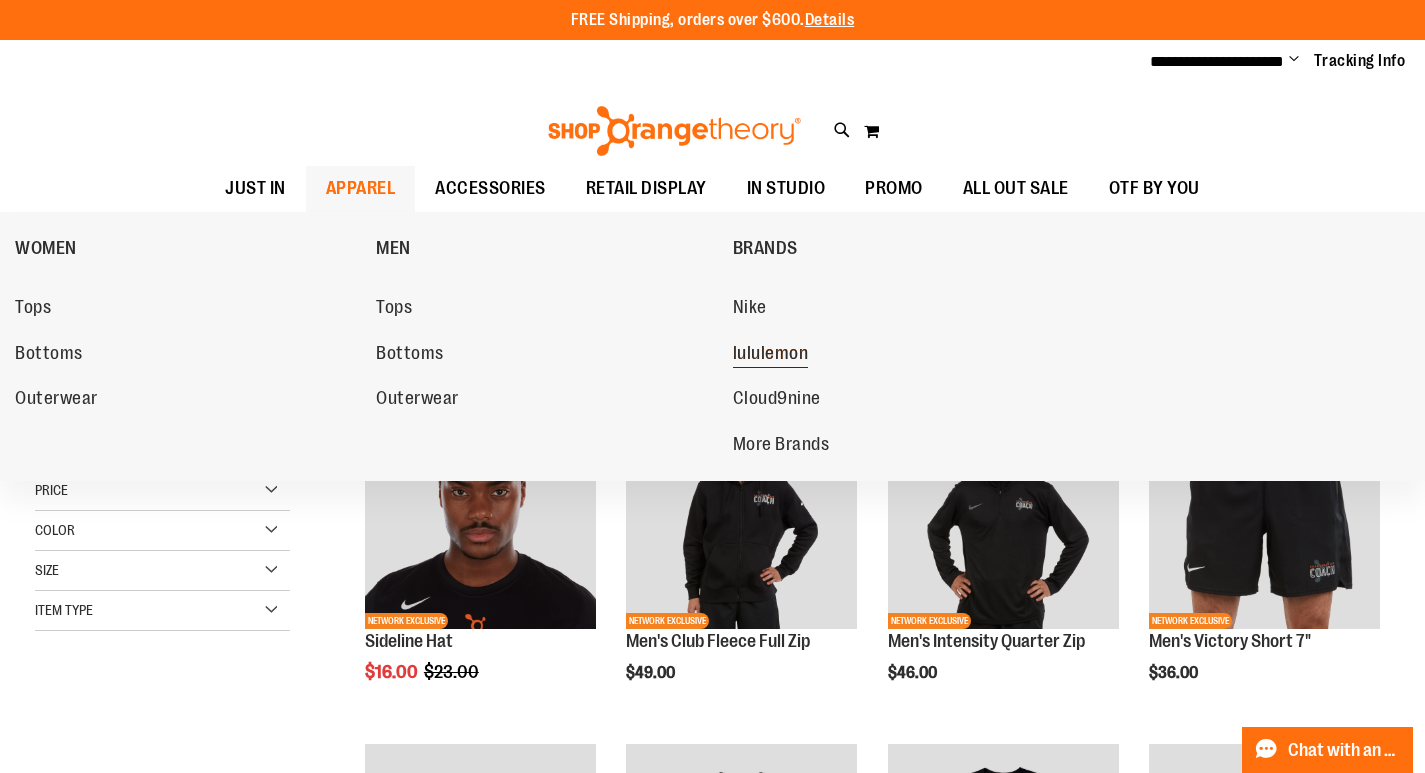 click on "lululemon" at bounding box center (771, 355) 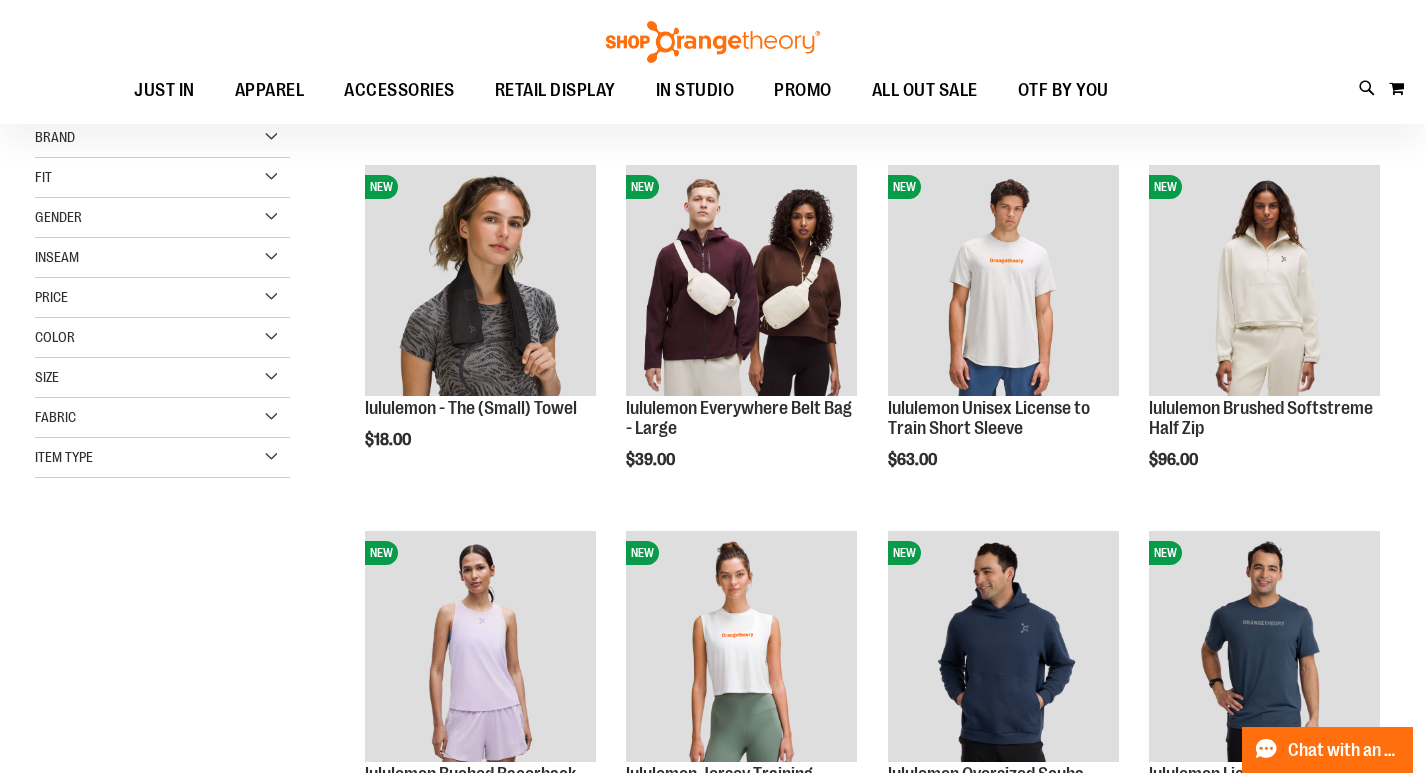 scroll, scrollTop: 199, scrollLeft: 0, axis: vertical 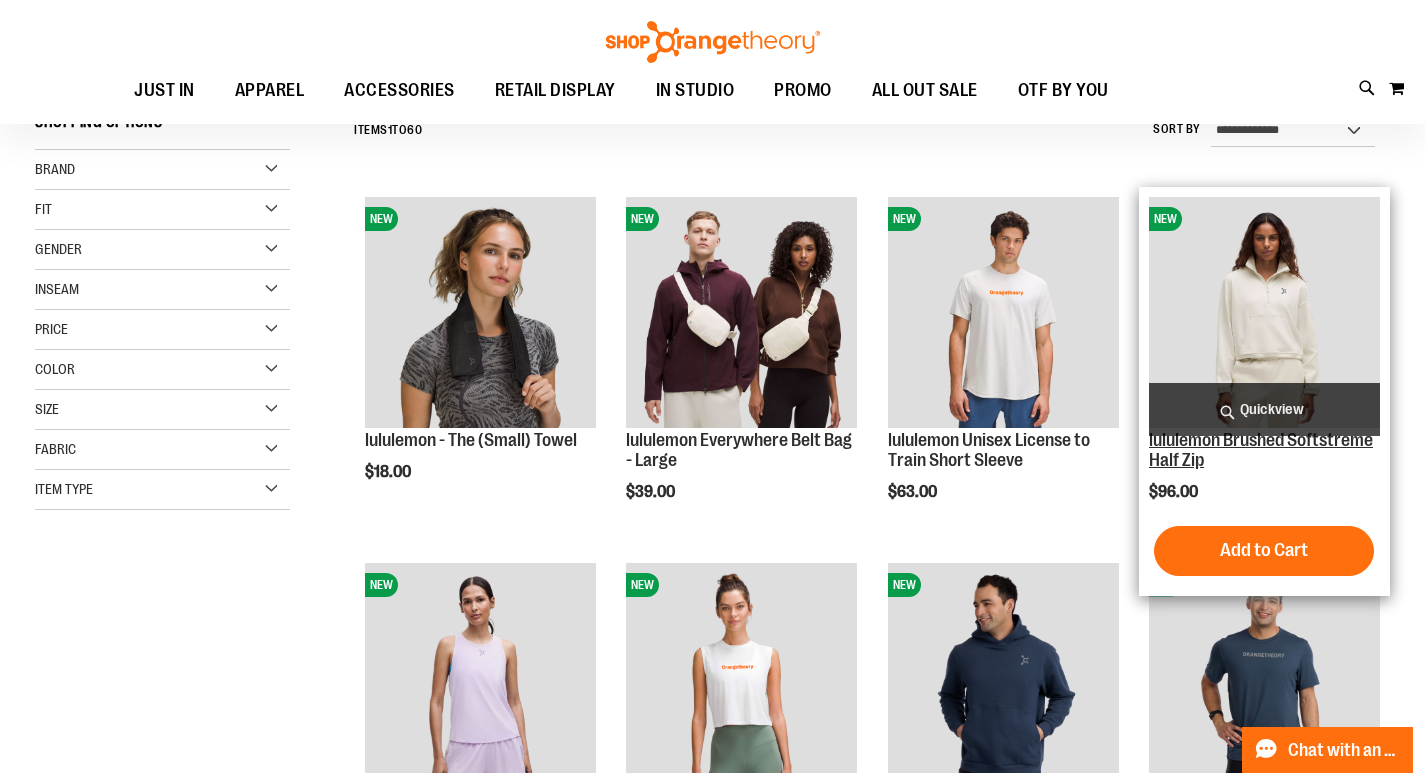 click on "lululemon Brushed Softstreme Half Zip" at bounding box center (1261, 450) 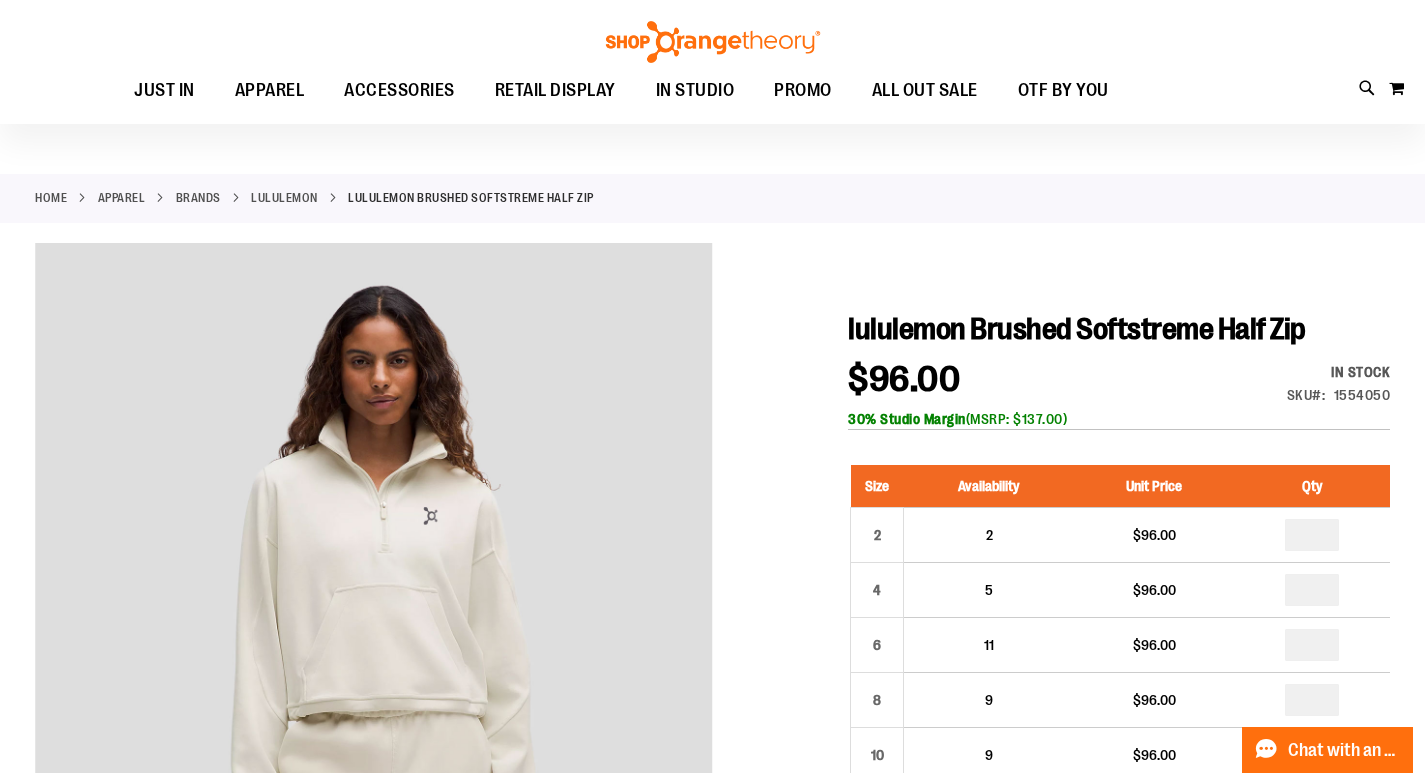 scroll, scrollTop: 0, scrollLeft: 0, axis: both 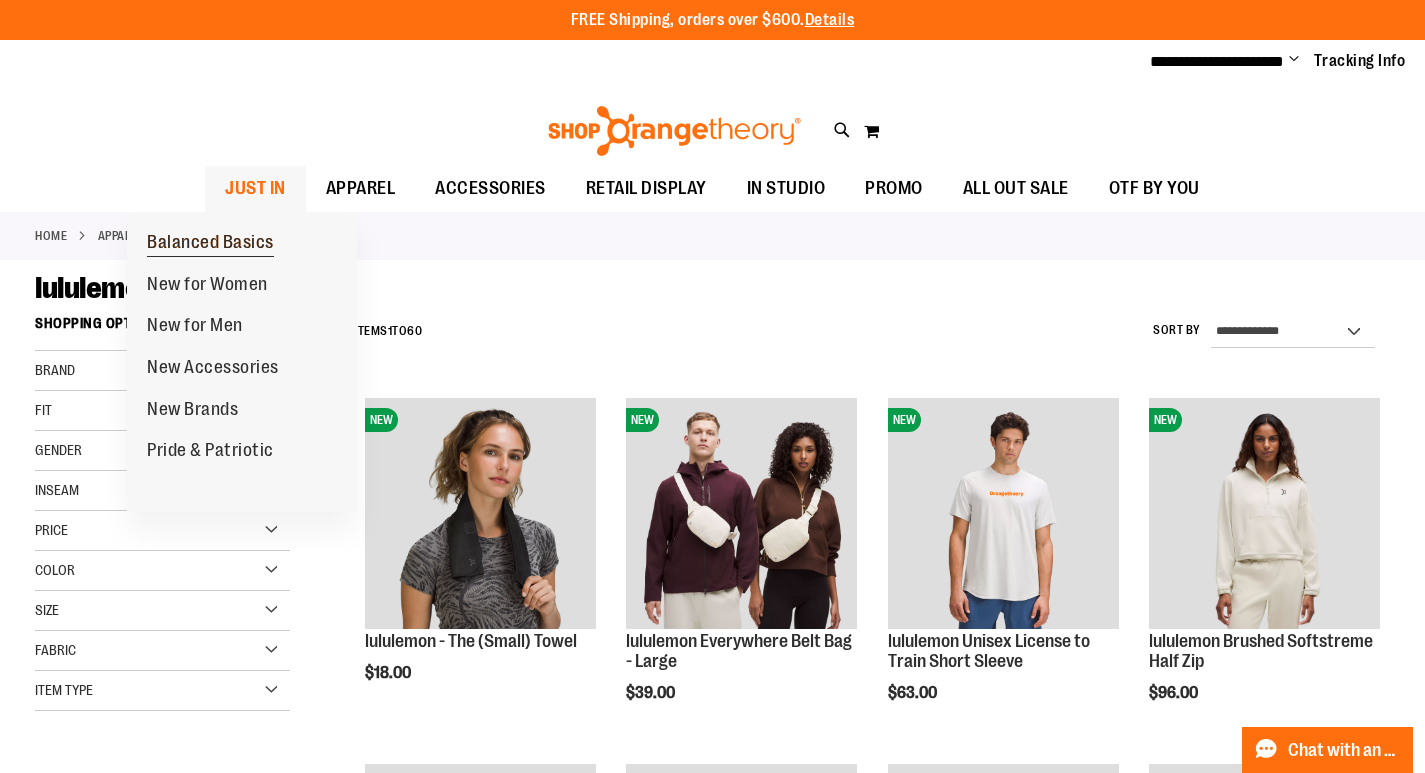 click on "Balanced Basics" at bounding box center (210, 244) 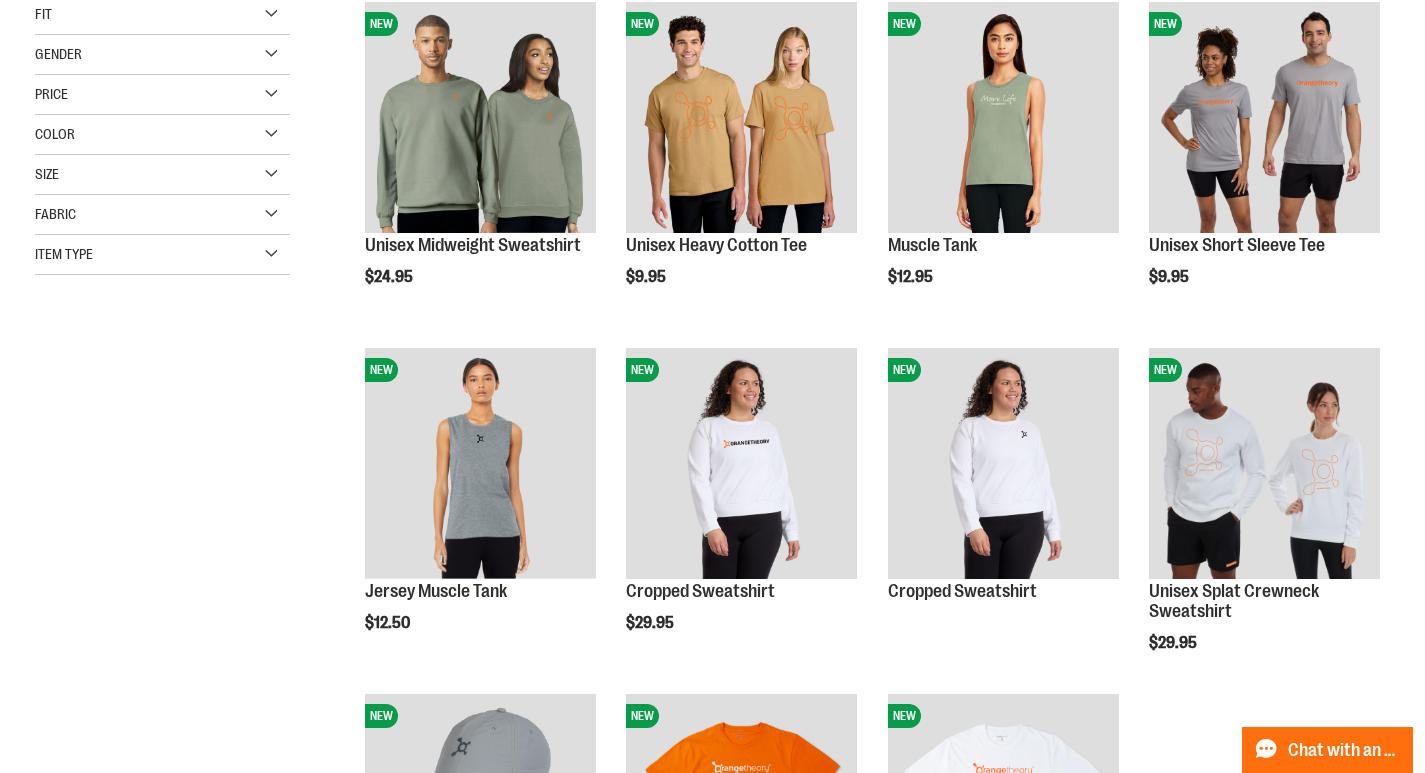 scroll, scrollTop: 0, scrollLeft: 0, axis: both 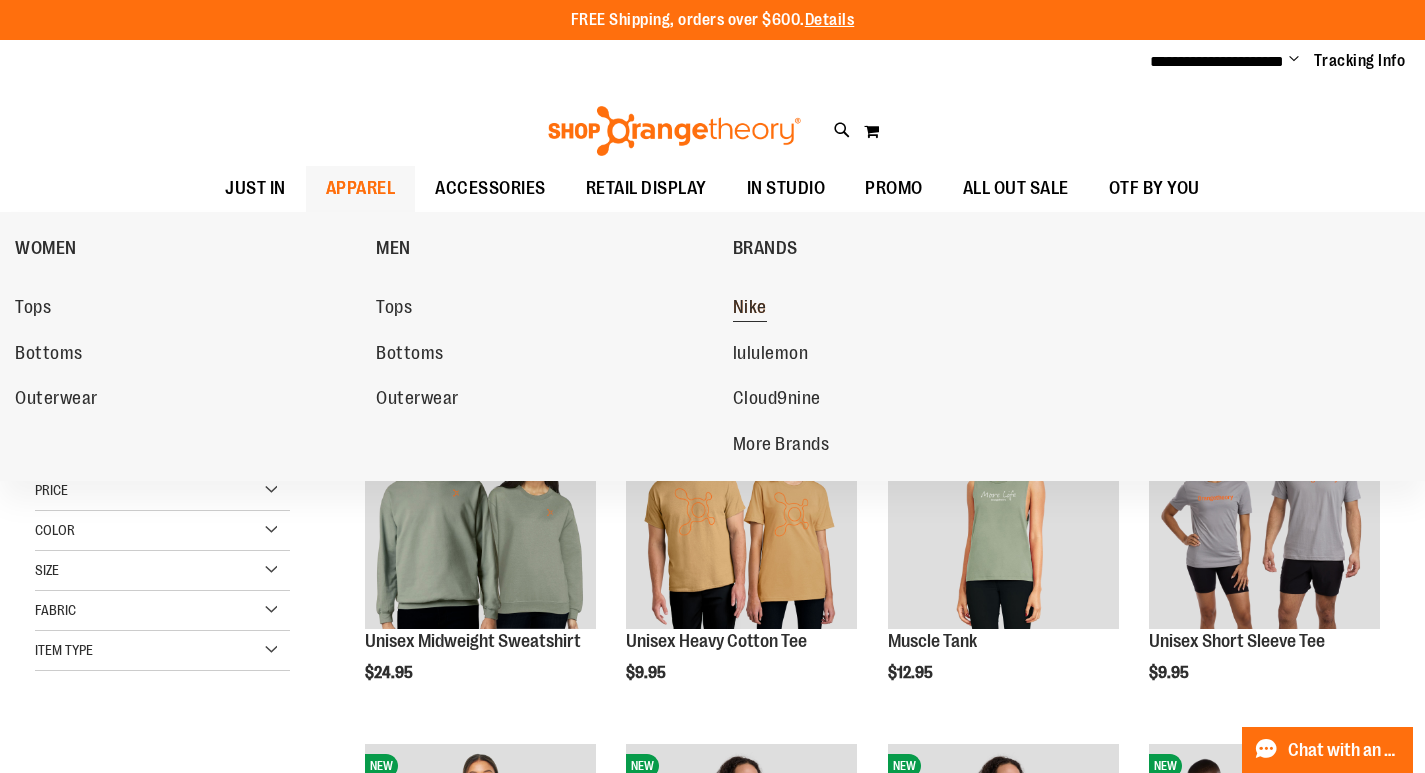 click on "Nike" at bounding box center [750, 309] 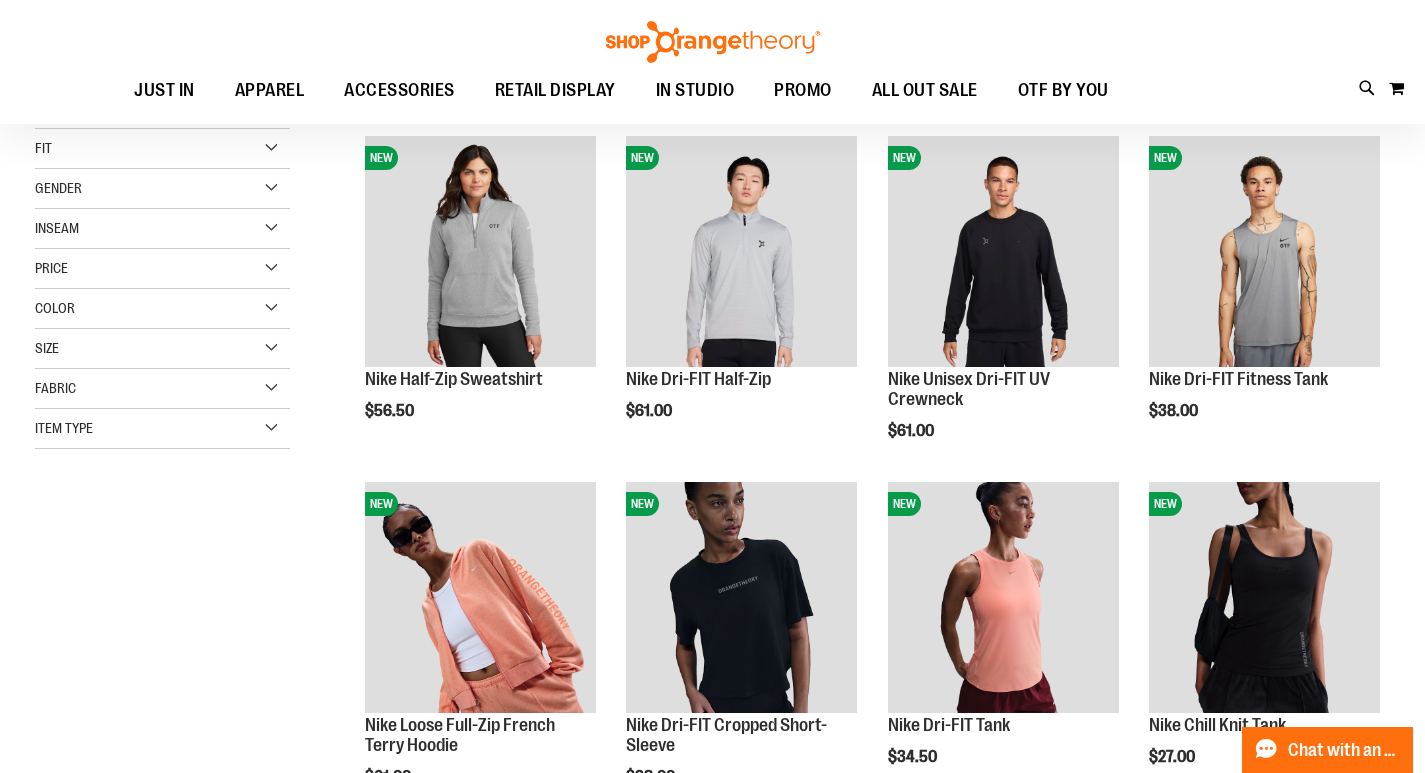 scroll, scrollTop: 299, scrollLeft: 0, axis: vertical 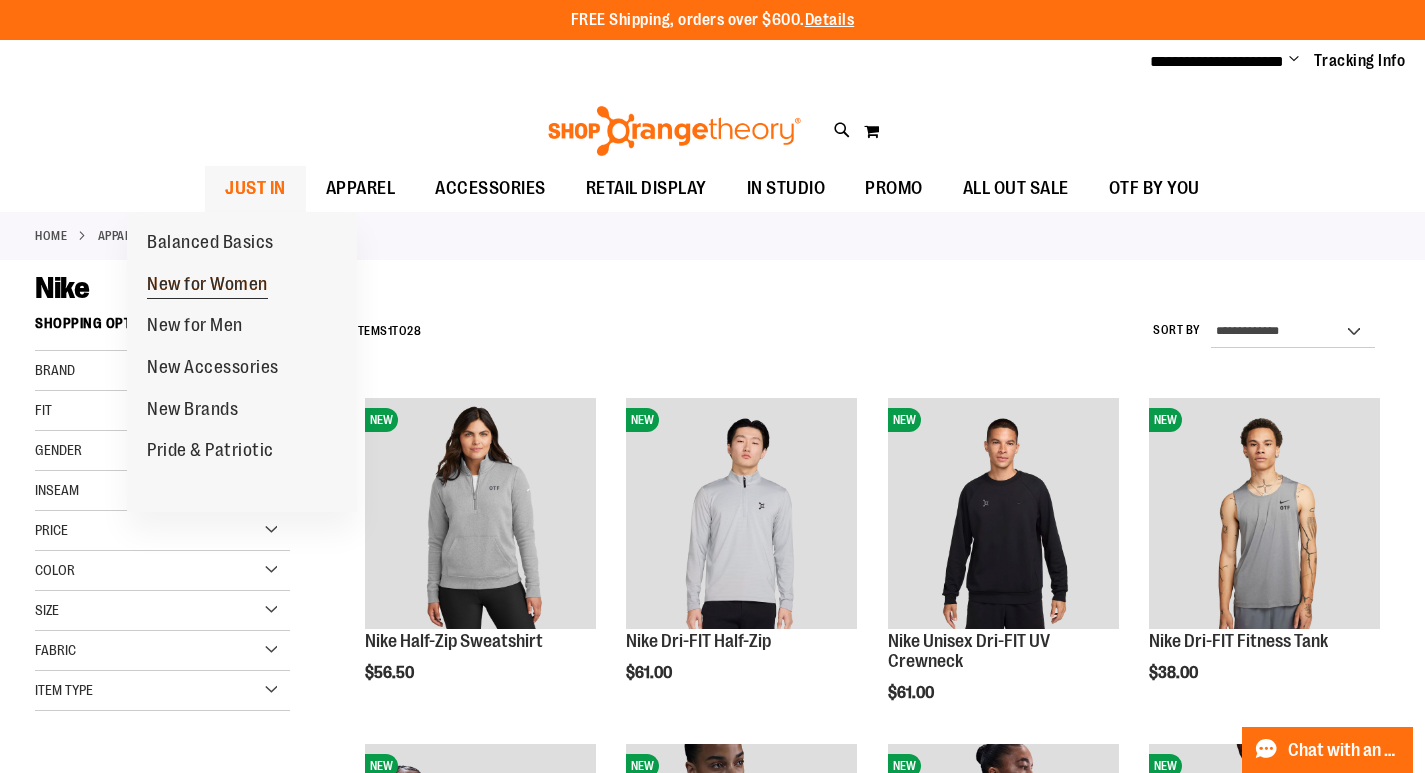 click on "New for Women" at bounding box center [207, 286] 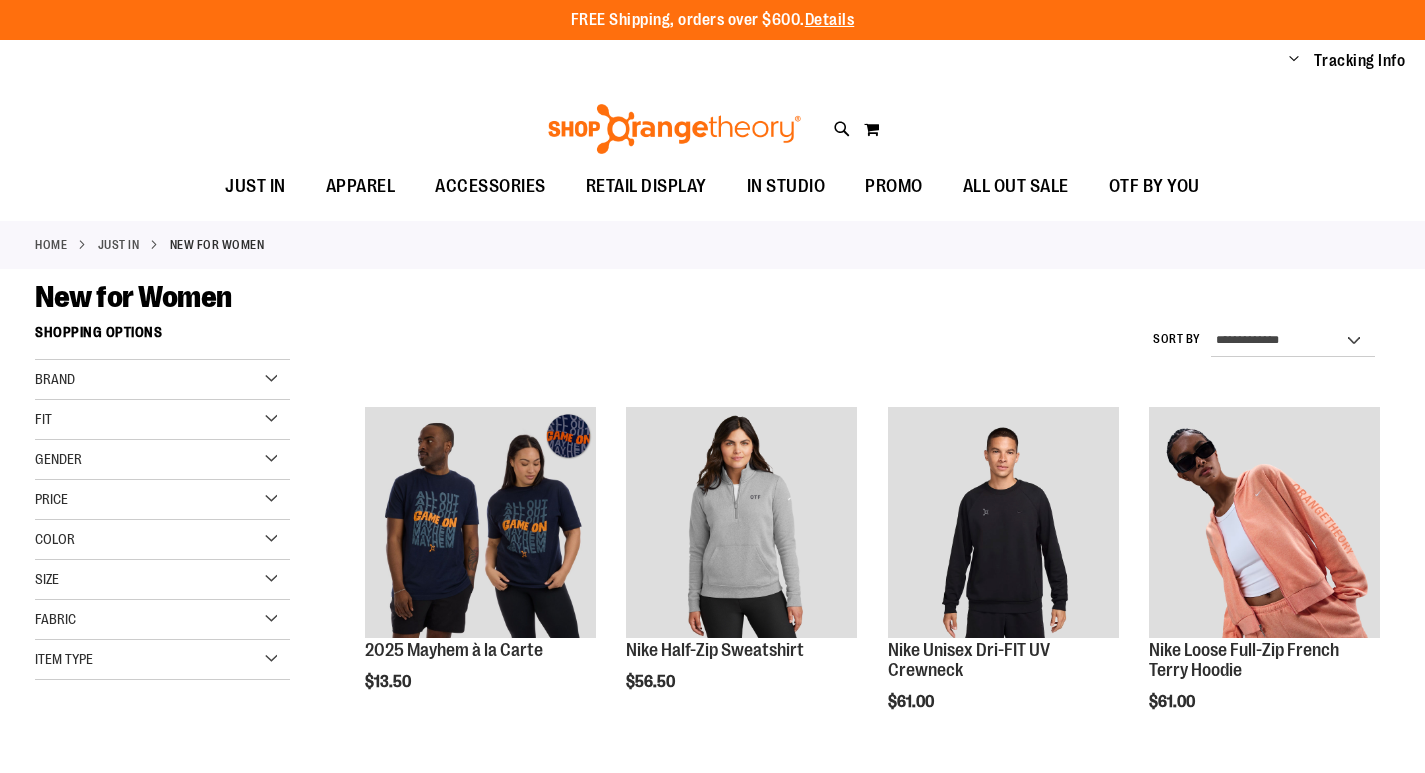 scroll, scrollTop: 0, scrollLeft: 0, axis: both 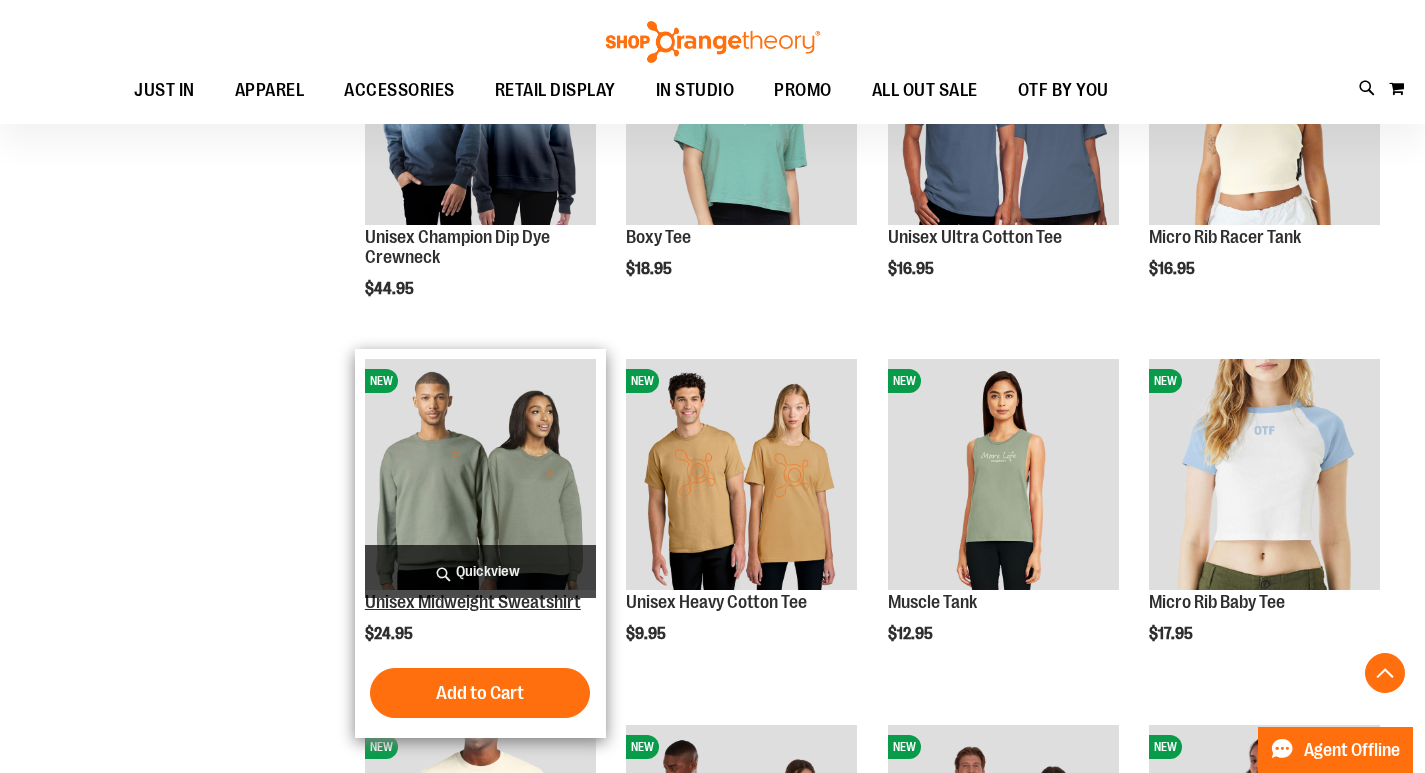 click on "Unisex Midweight Sweatshirt" at bounding box center [473, 602] 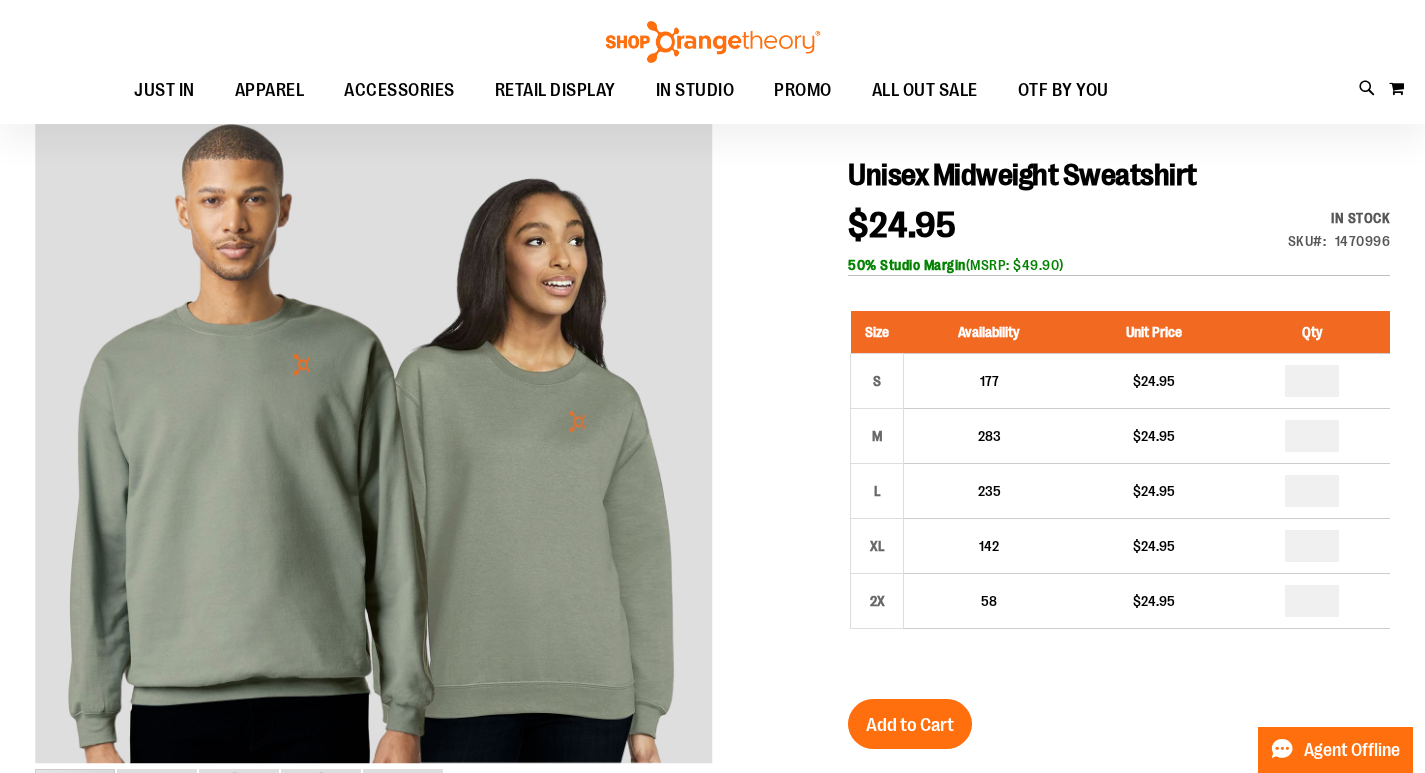 scroll, scrollTop: 99, scrollLeft: 0, axis: vertical 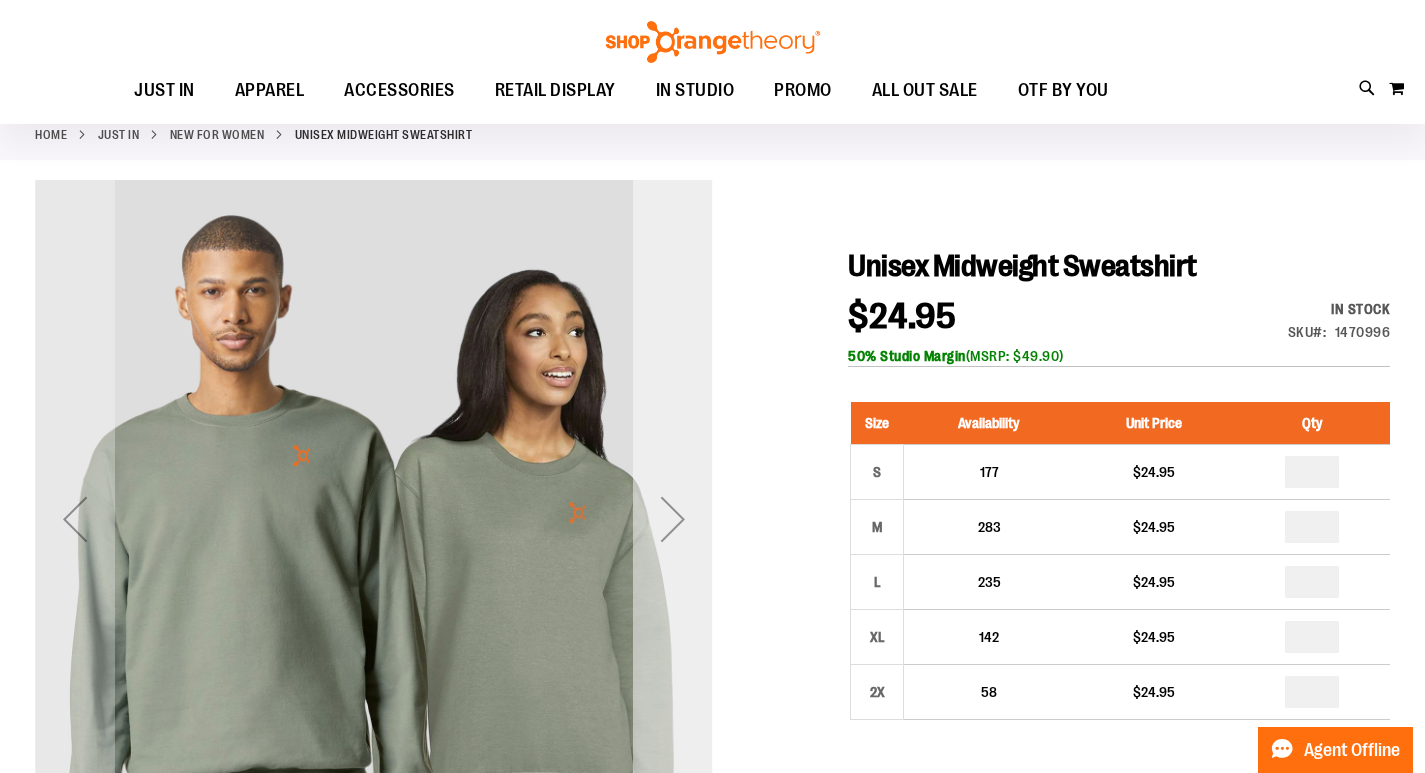 click at bounding box center [673, 519] 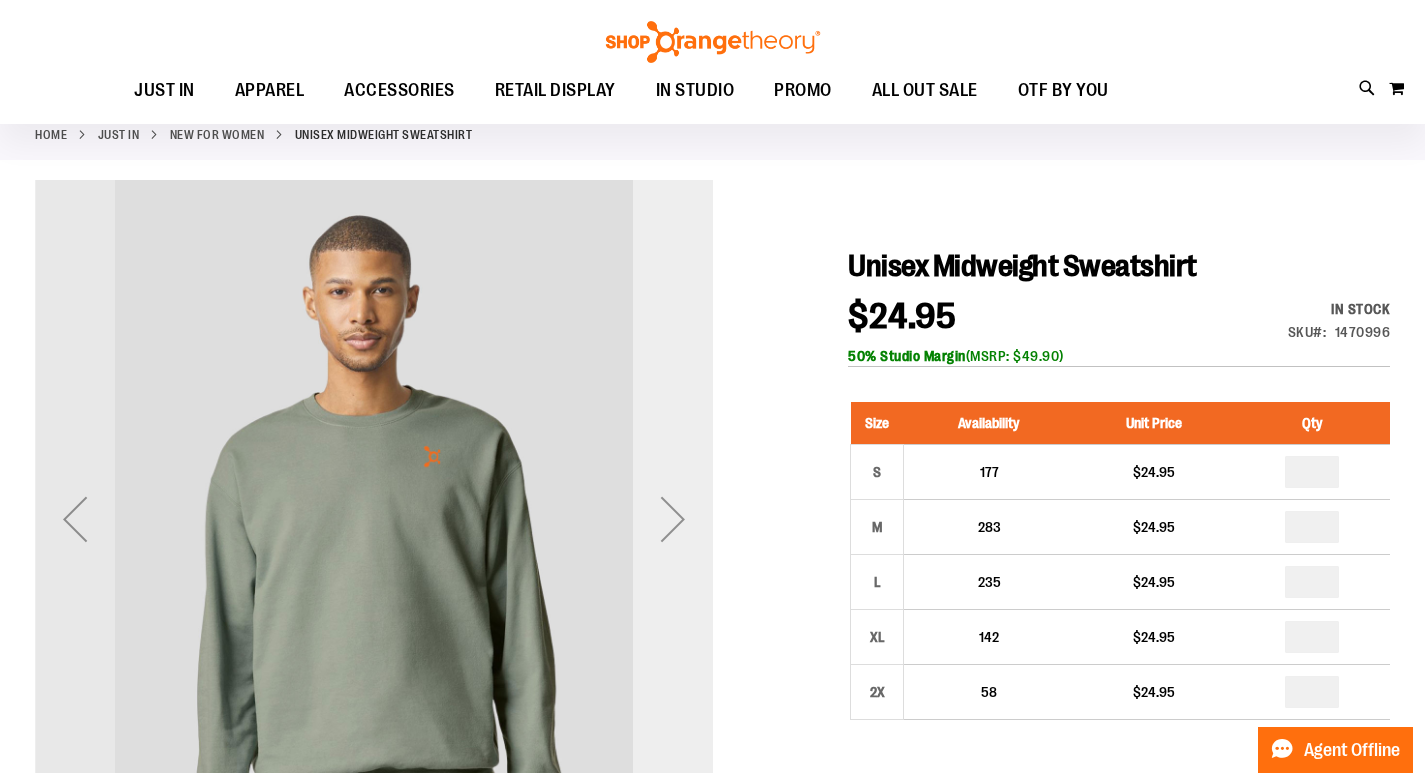 click at bounding box center (673, 519) 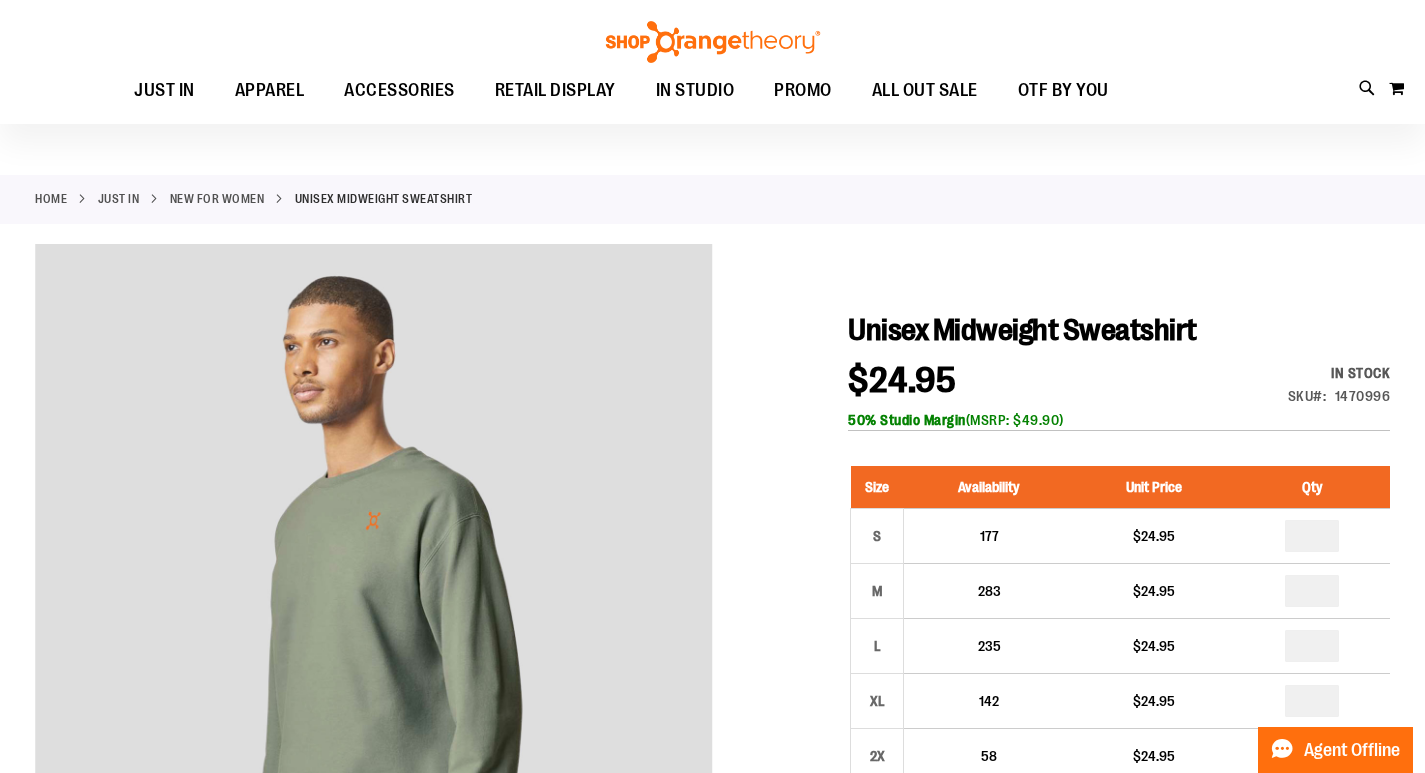 scroll, scrollTop: 0, scrollLeft: 0, axis: both 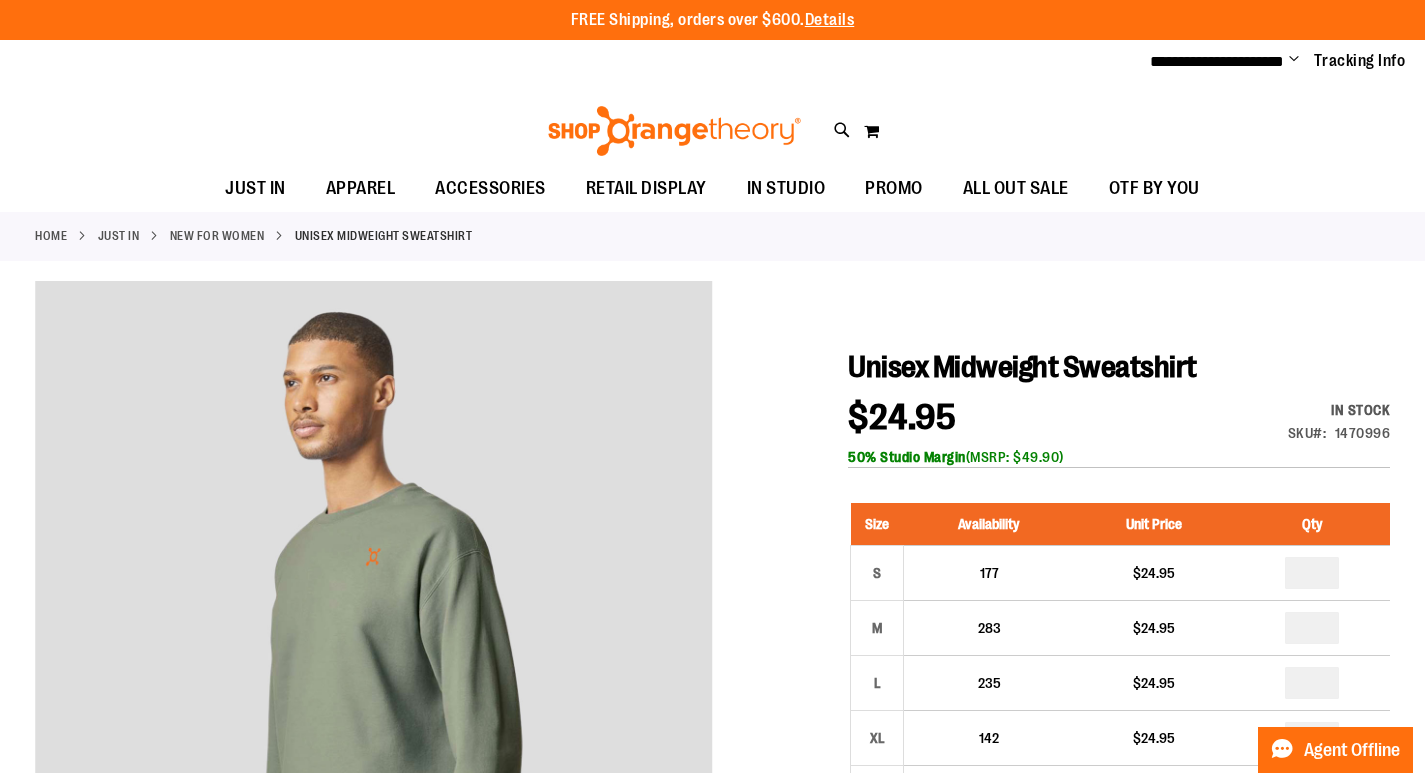 click on "**********" at bounding box center (1270, 62) 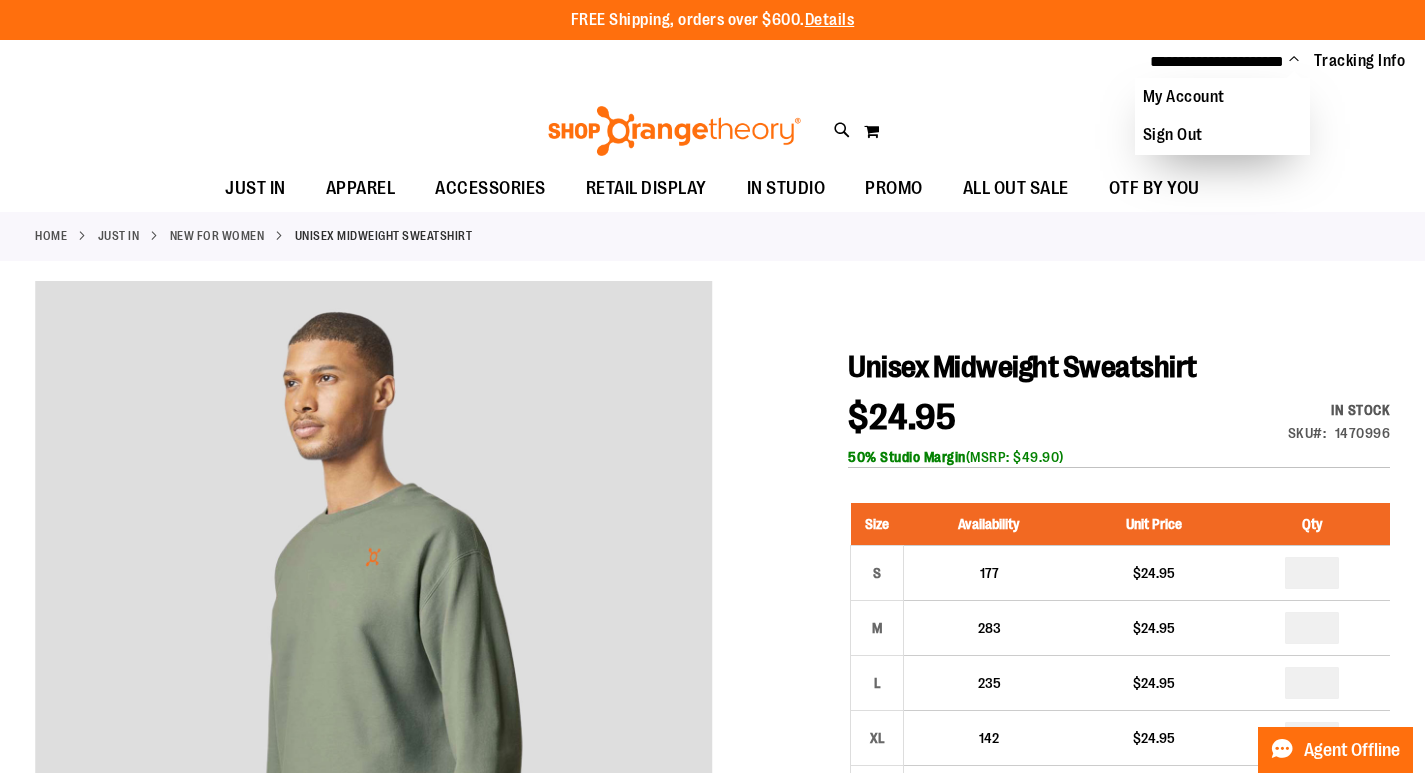 click on "Home
JUST IN
New for Women
Unisex Midweight Sweatshirt" at bounding box center (712, 236) 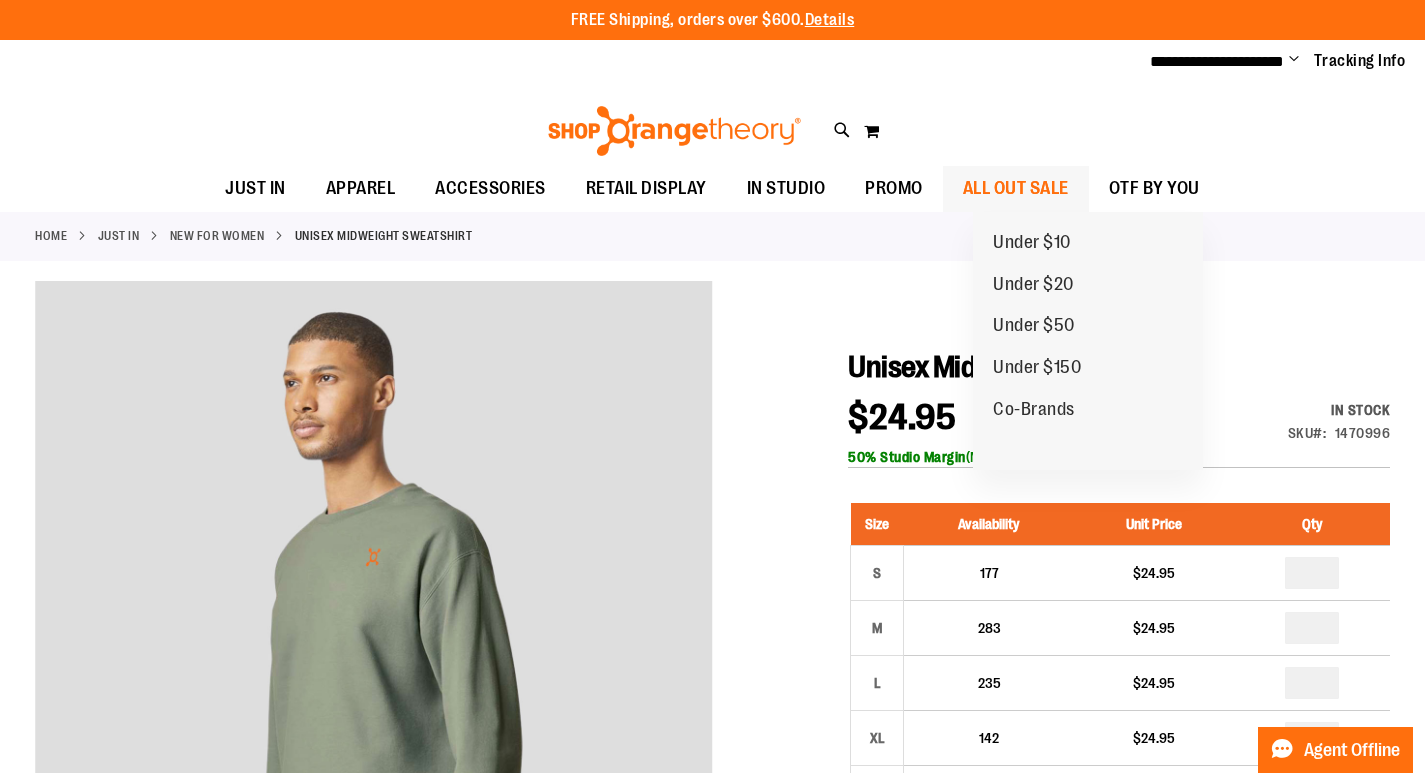 click on "ALL OUT SALE" at bounding box center [1016, 188] 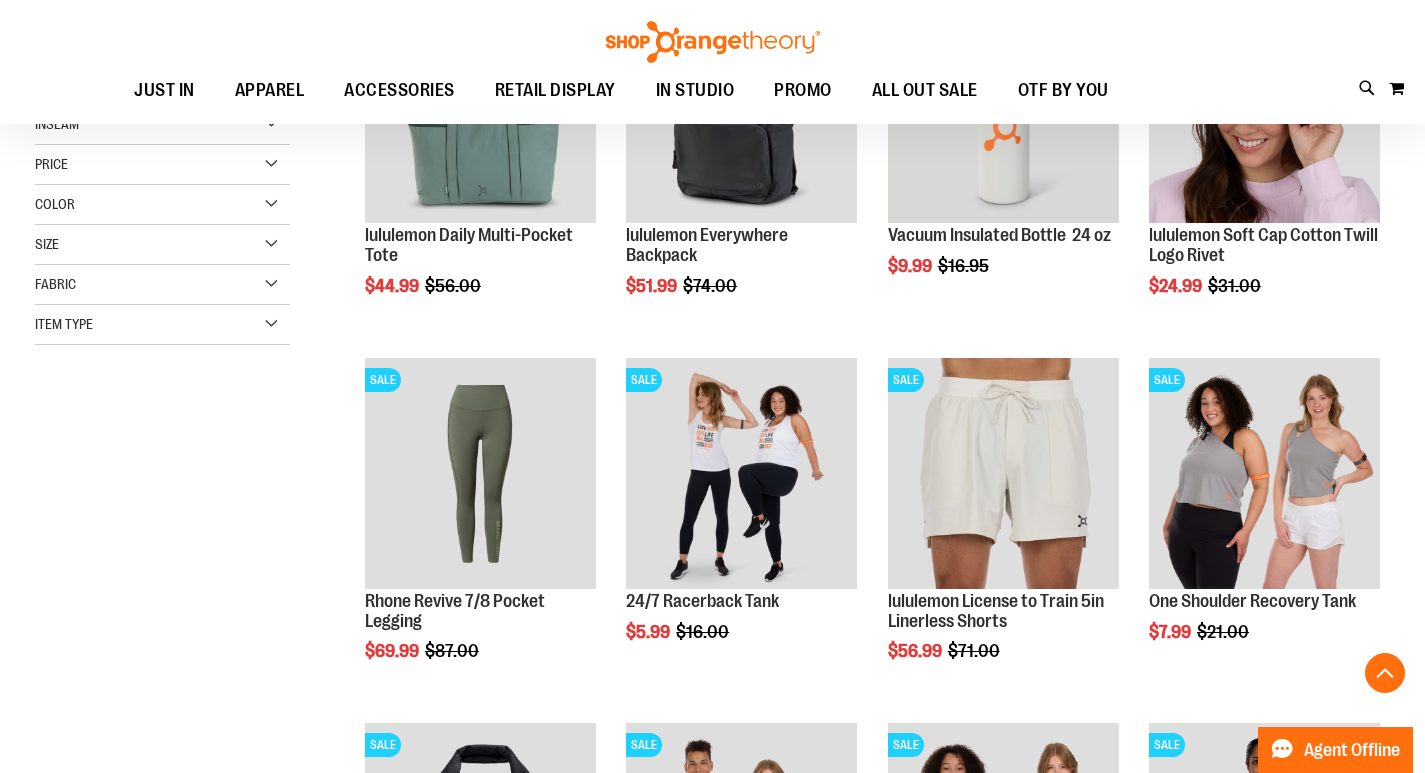 scroll, scrollTop: 499, scrollLeft: 0, axis: vertical 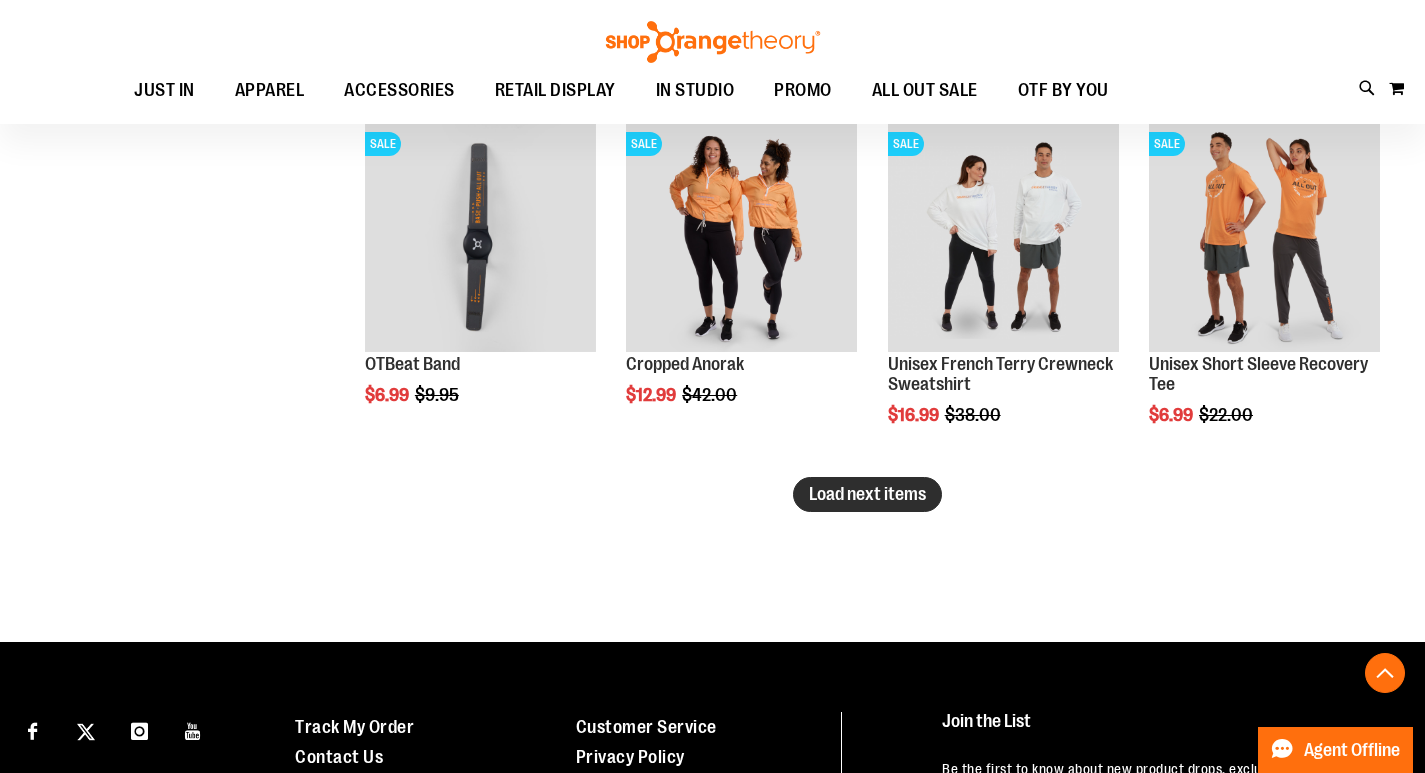 click on "Load next items" at bounding box center (867, 494) 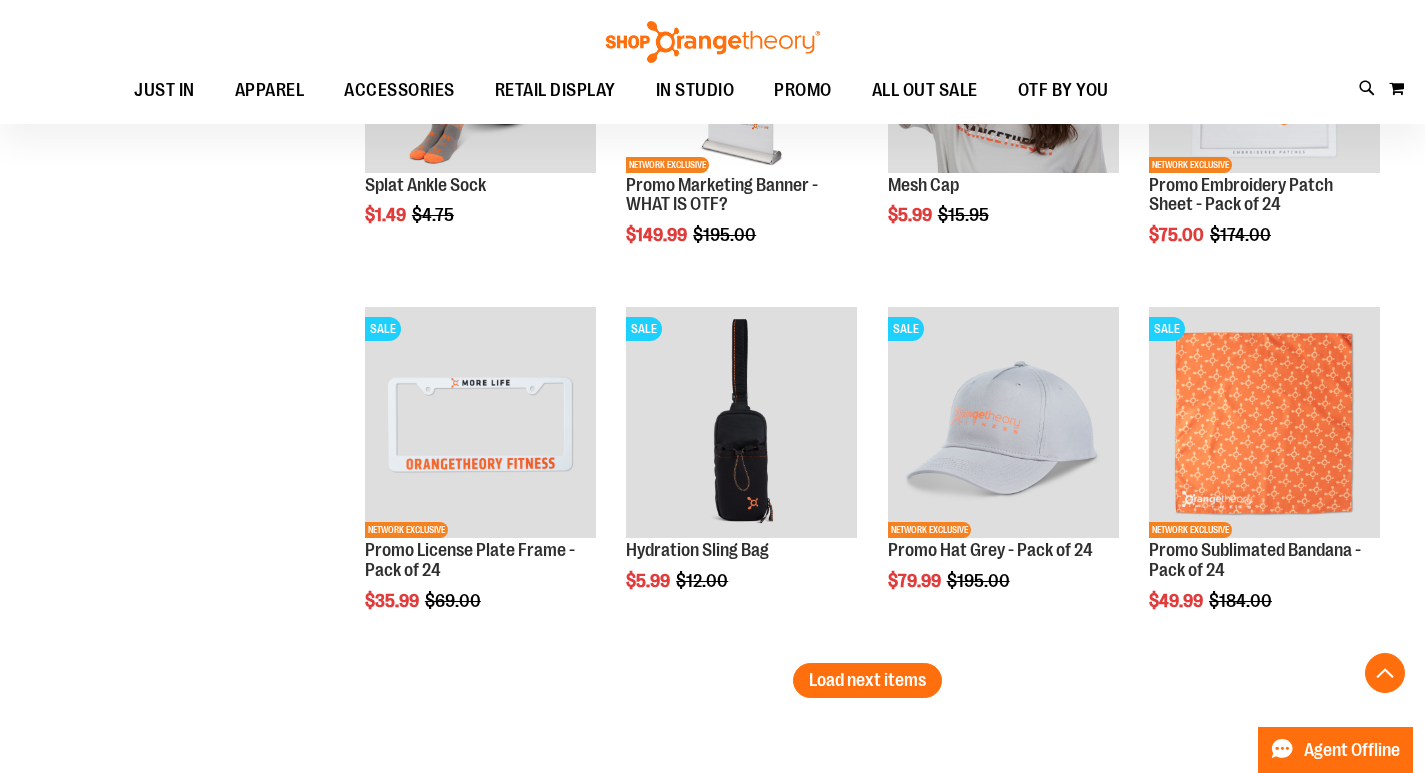 scroll, scrollTop: 4199, scrollLeft: 0, axis: vertical 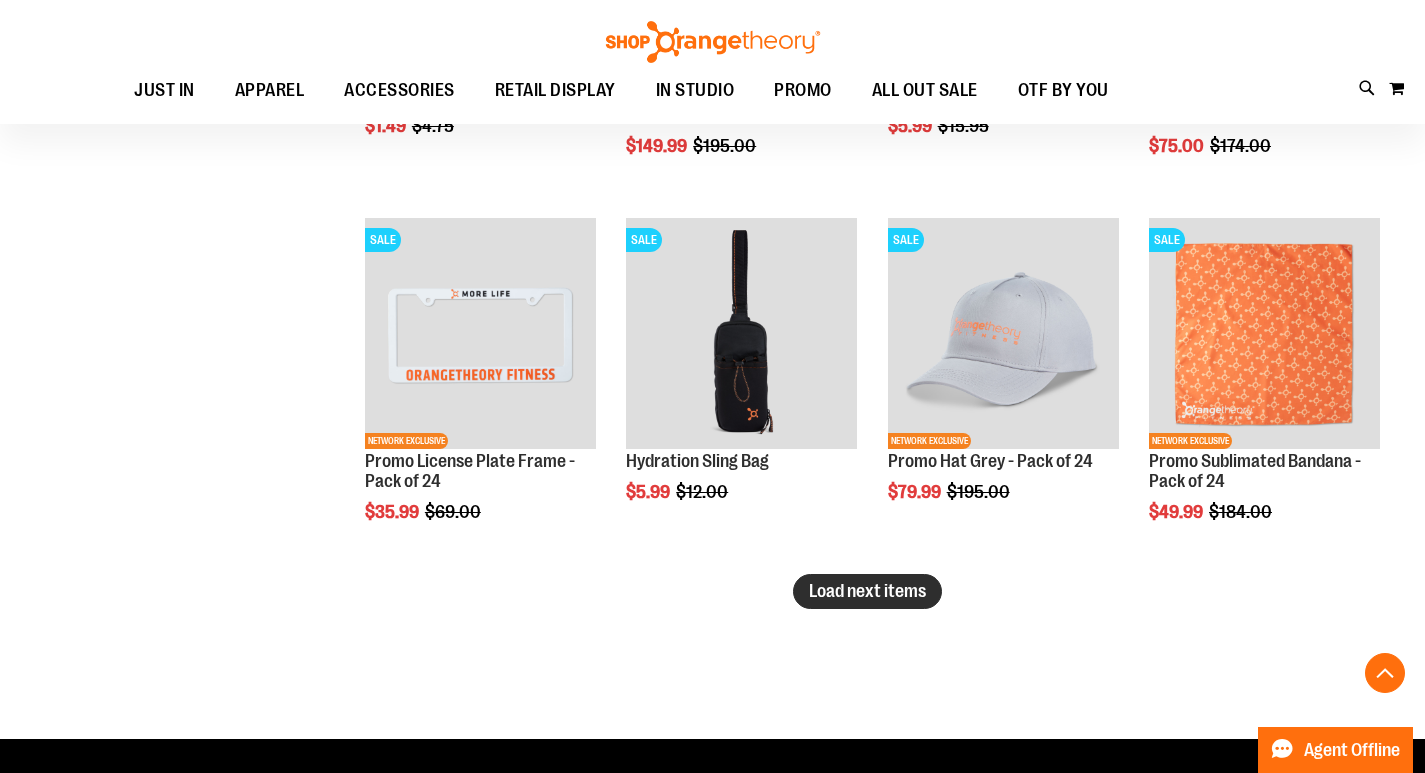 click on "Load next items" at bounding box center (867, 591) 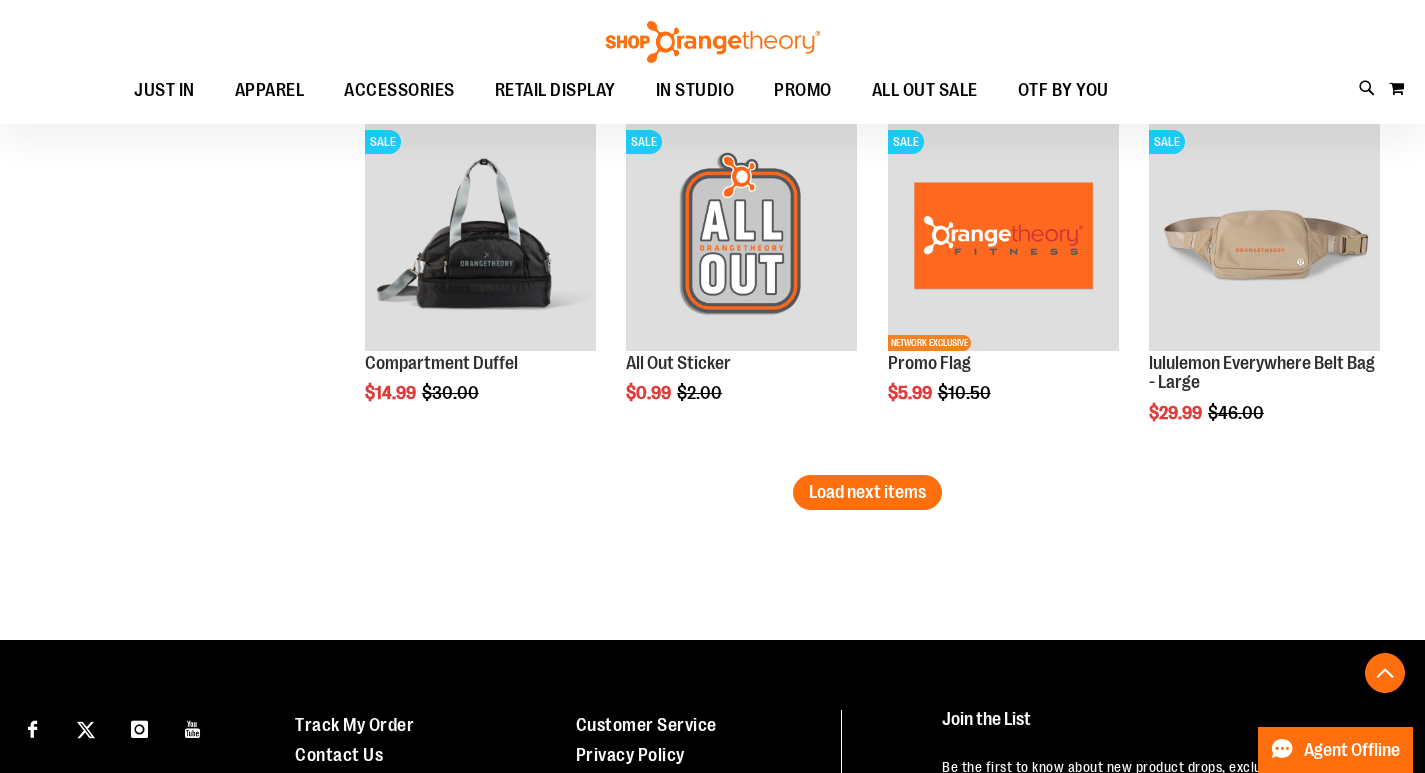 scroll, scrollTop: 5399, scrollLeft: 0, axis: vertical 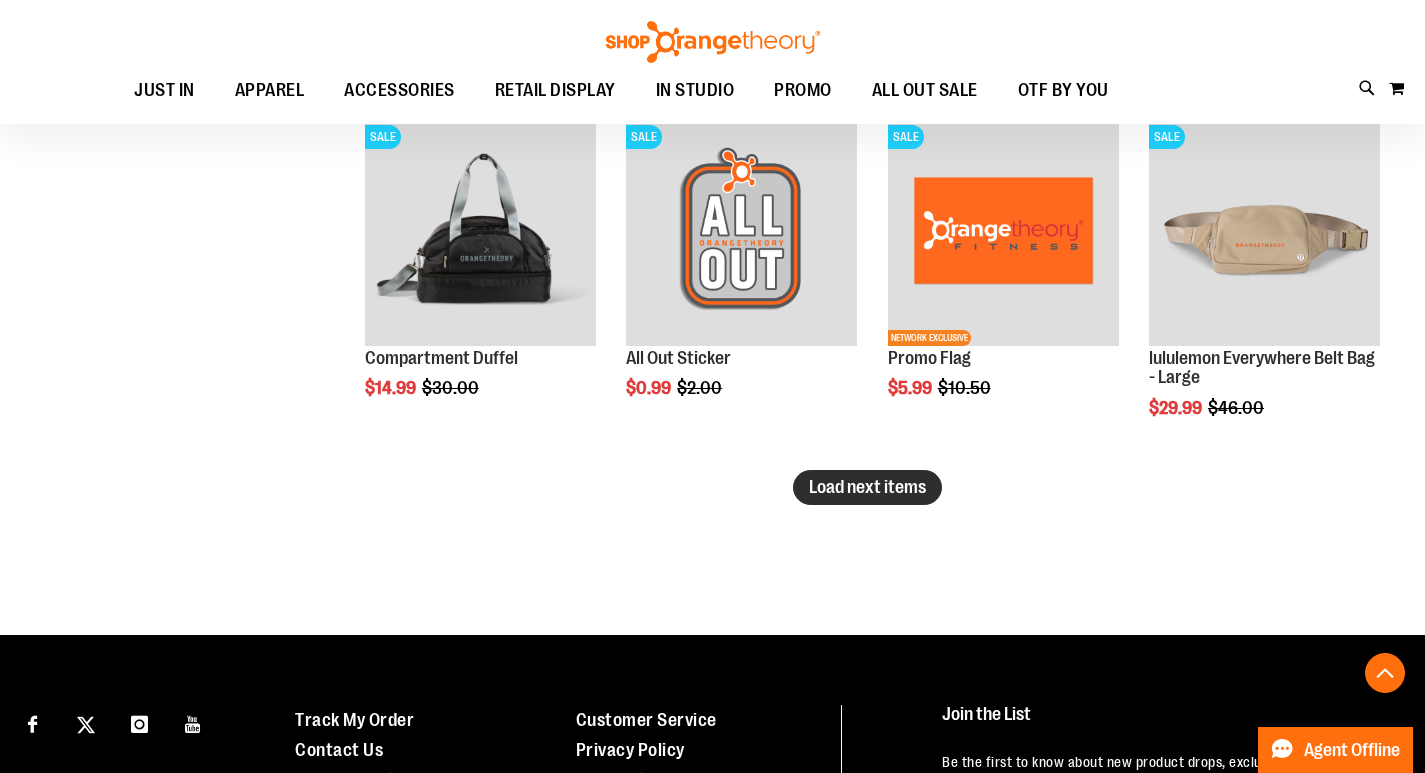 click on "Load next items" at bounding box center (867, 487) 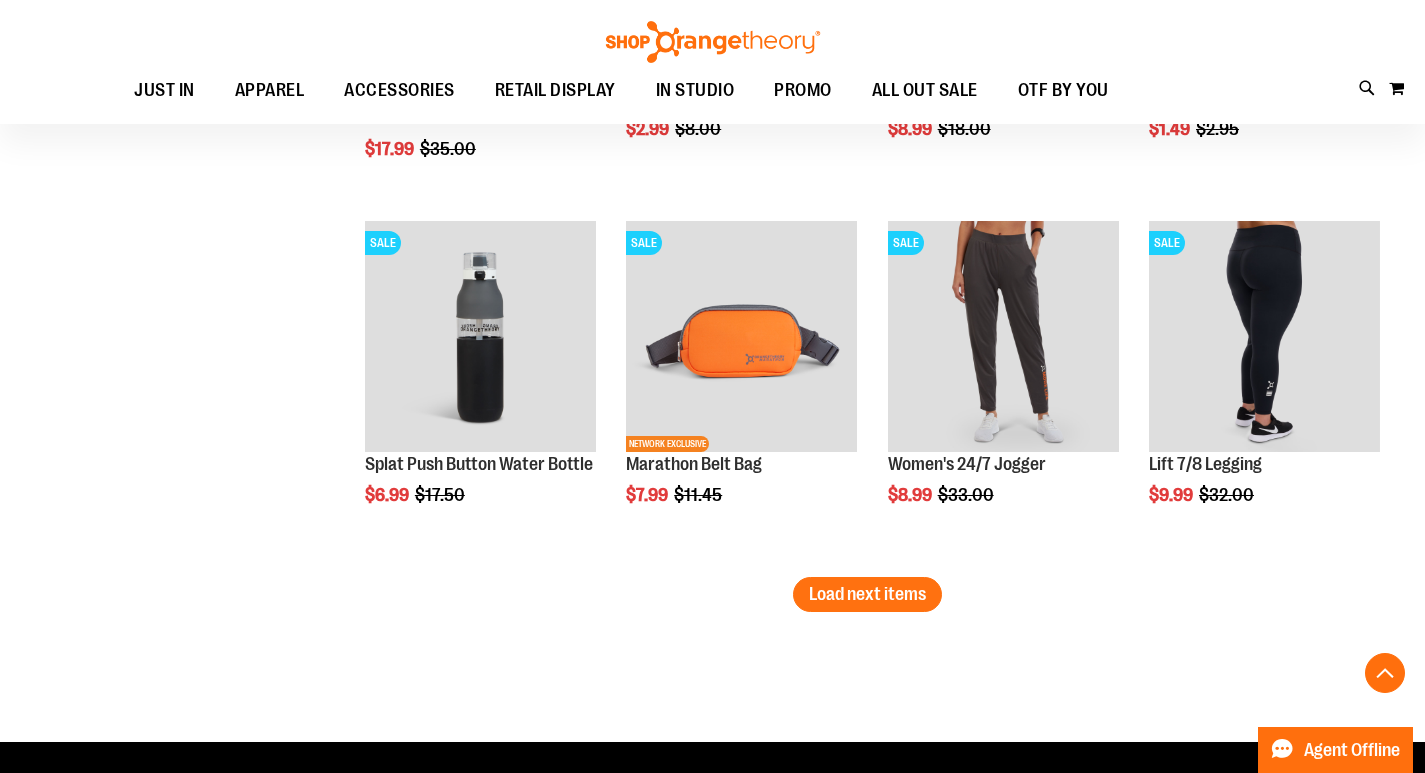 scroll, scrollTop: 6399, scrollLeft: 0, axis: vertical 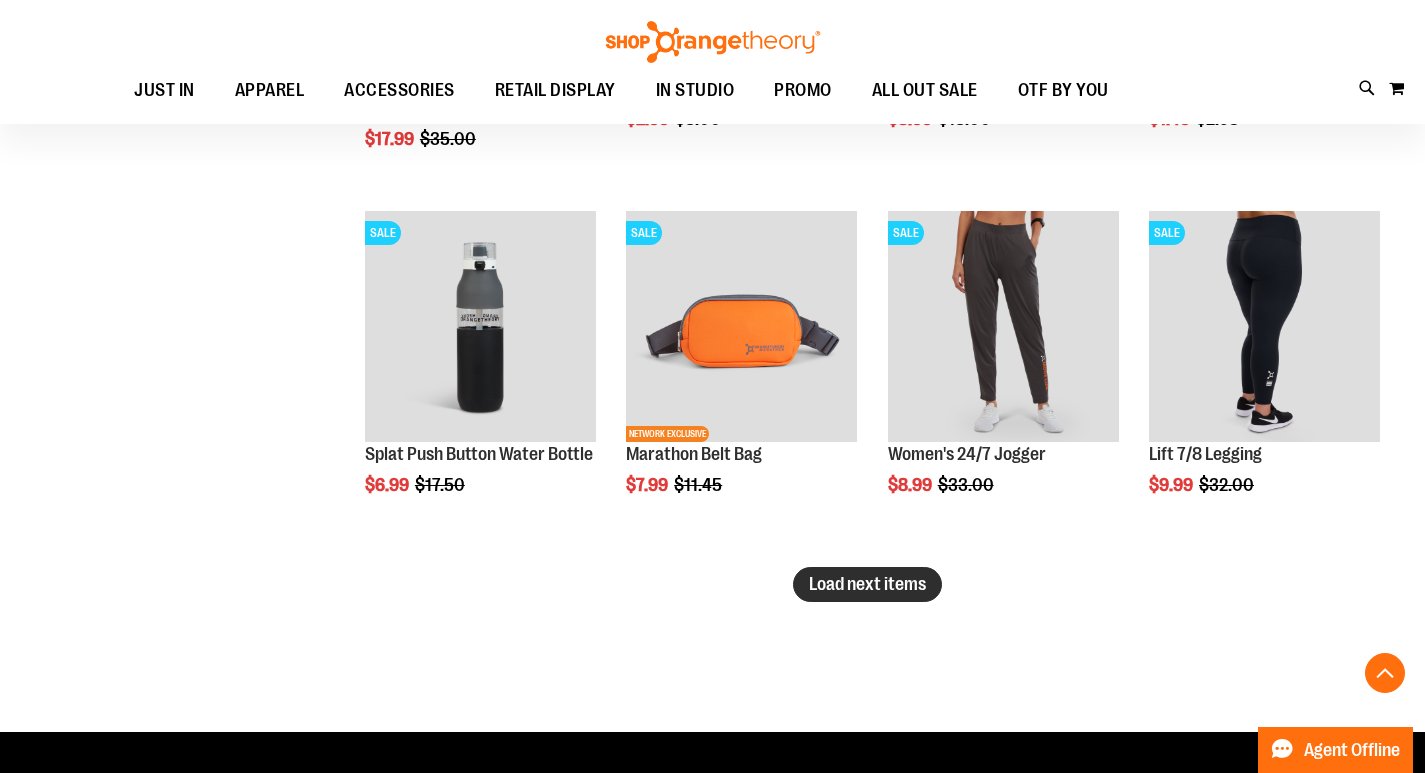 click on "Load next items" at bounding box center [867, 584] 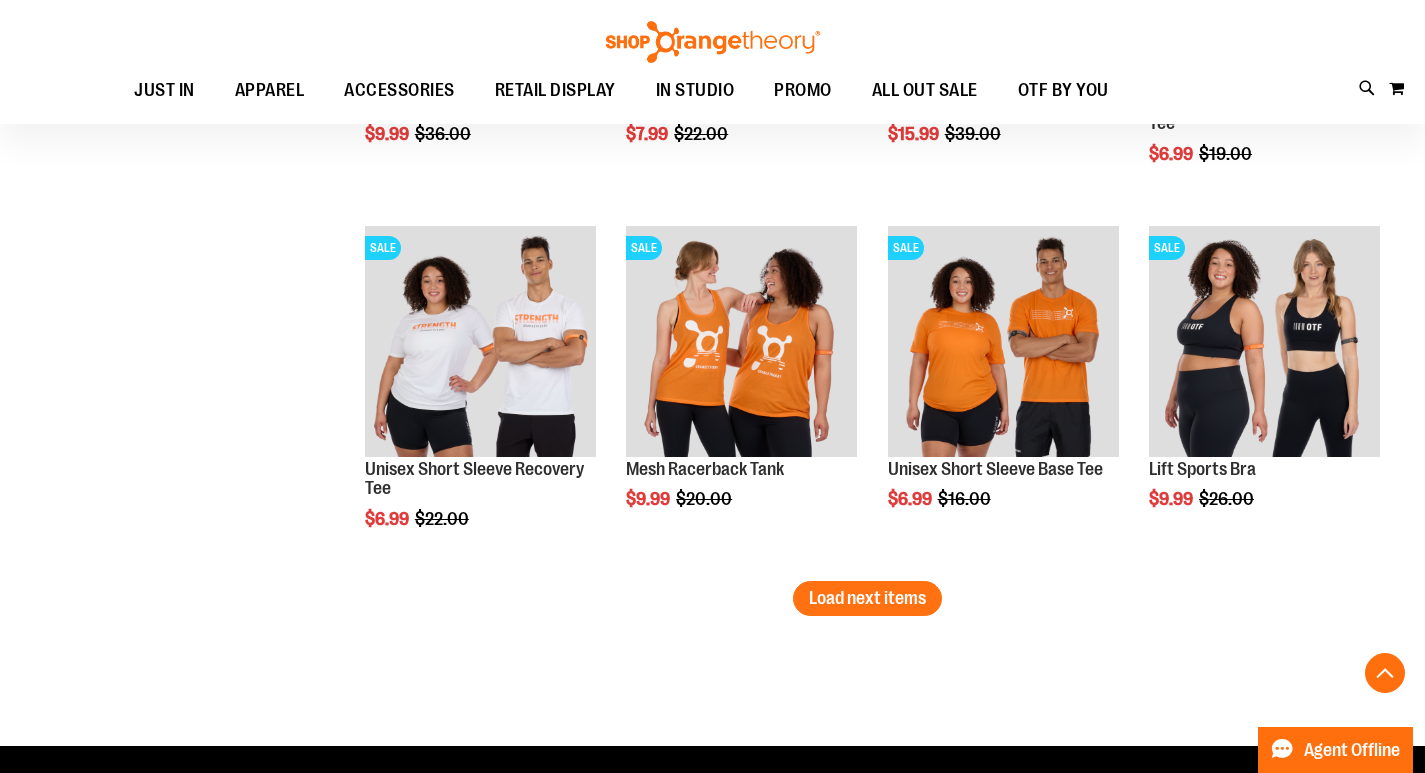 scroll, scrollTop: 7499, scrollLeft: 0, axis: vertical 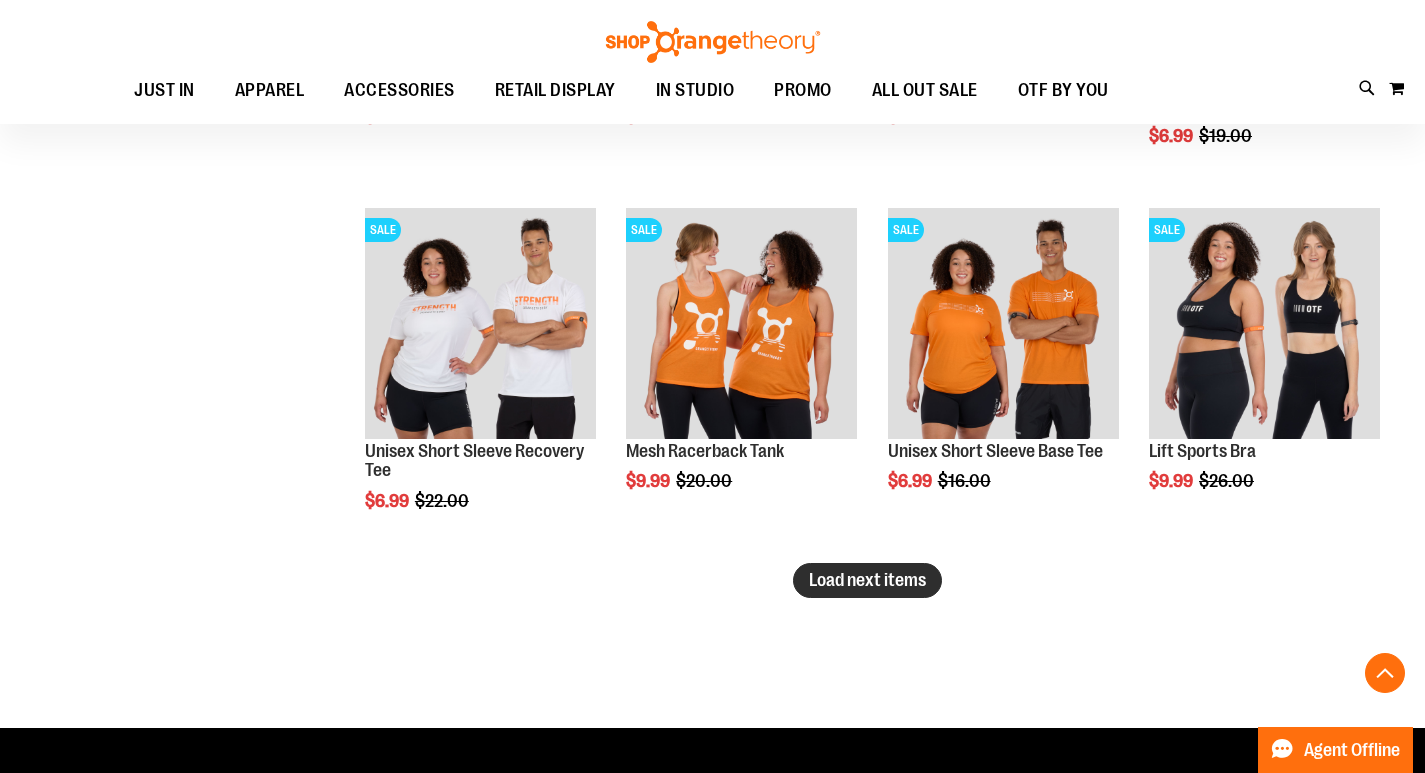 click on "Load next items" at bounding box center (867, 580) 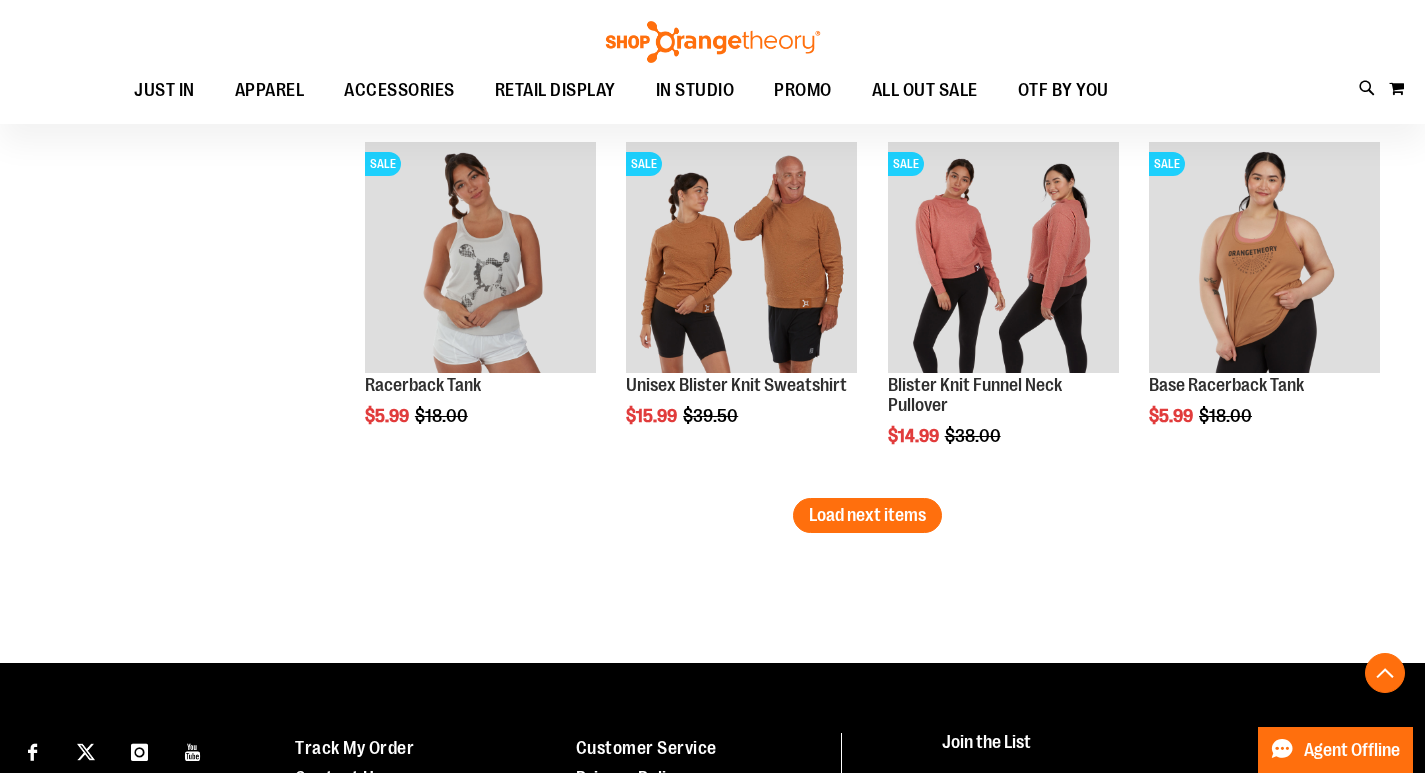 scroll, scrollTop: 8799, scrollLeft: 0, axis: vertical 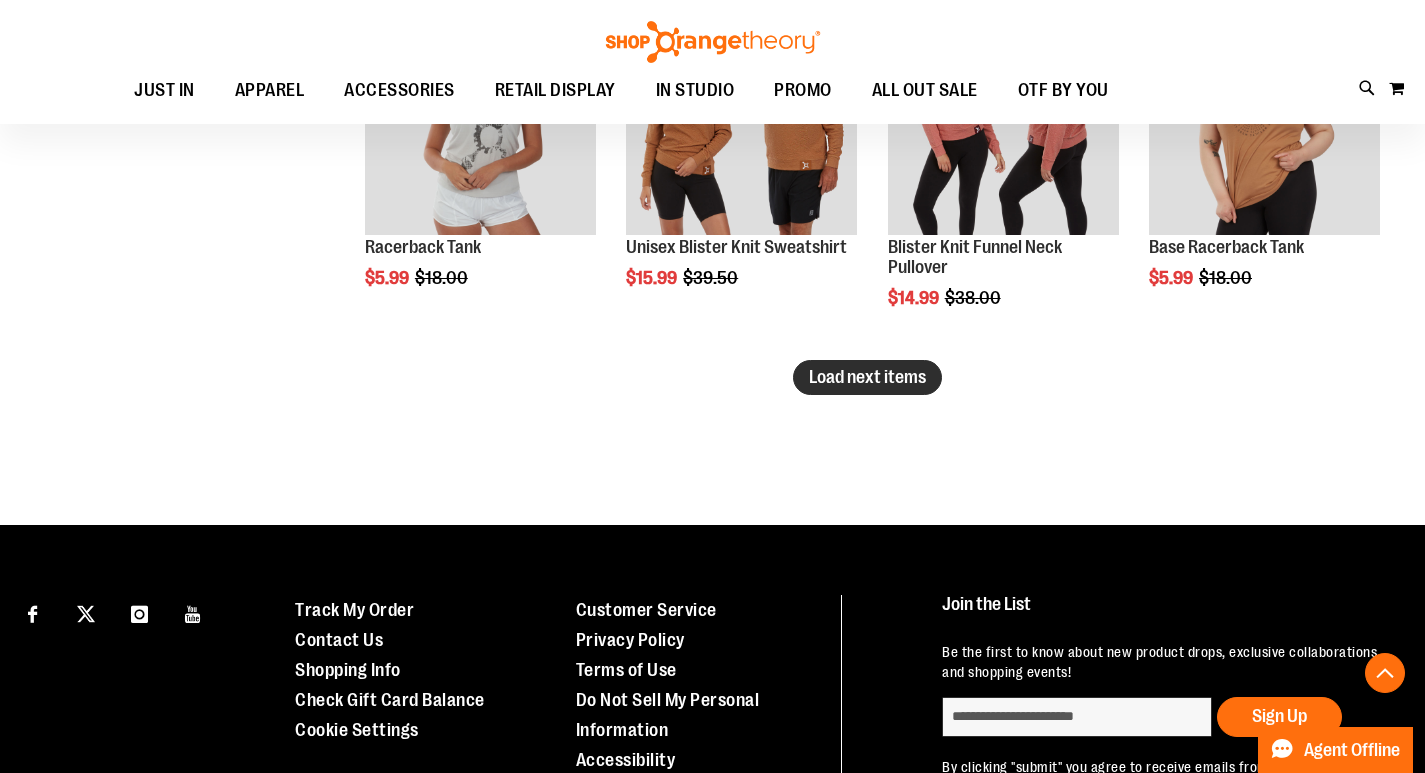 click on "Load next items" at bounding box center (867, 377) 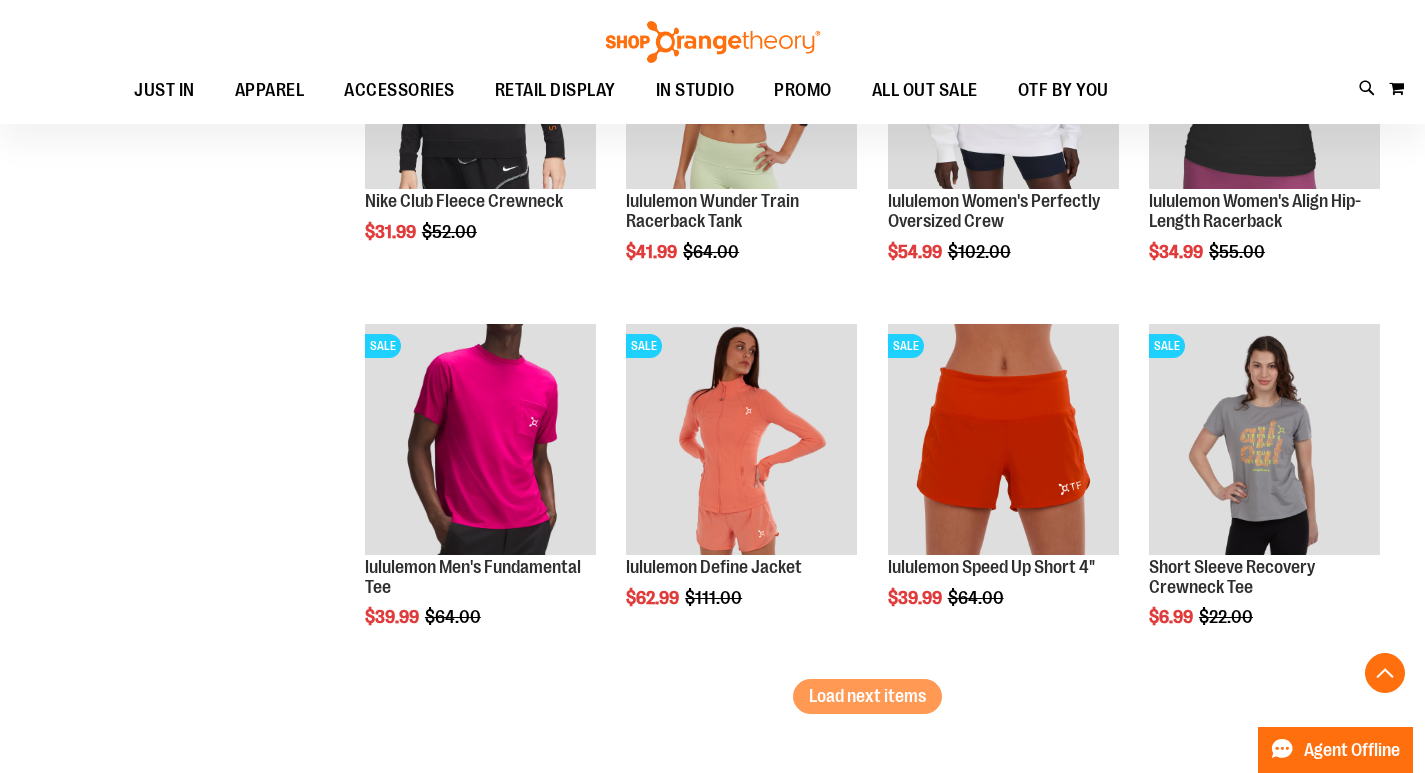 scroll, scrollTop: 9699, scrollLeft: 0, axis: vertical 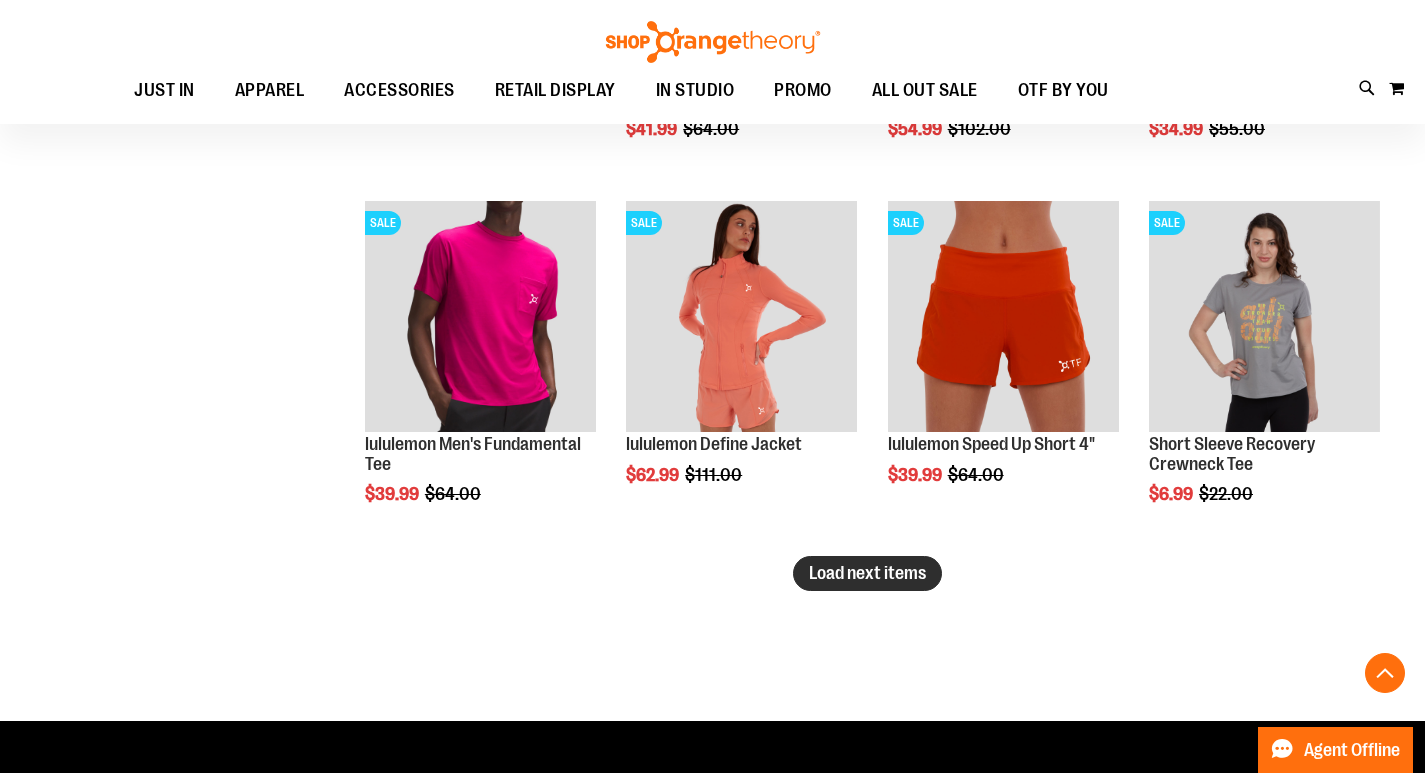 click on "Load next items" at bounding box center (867, 573) 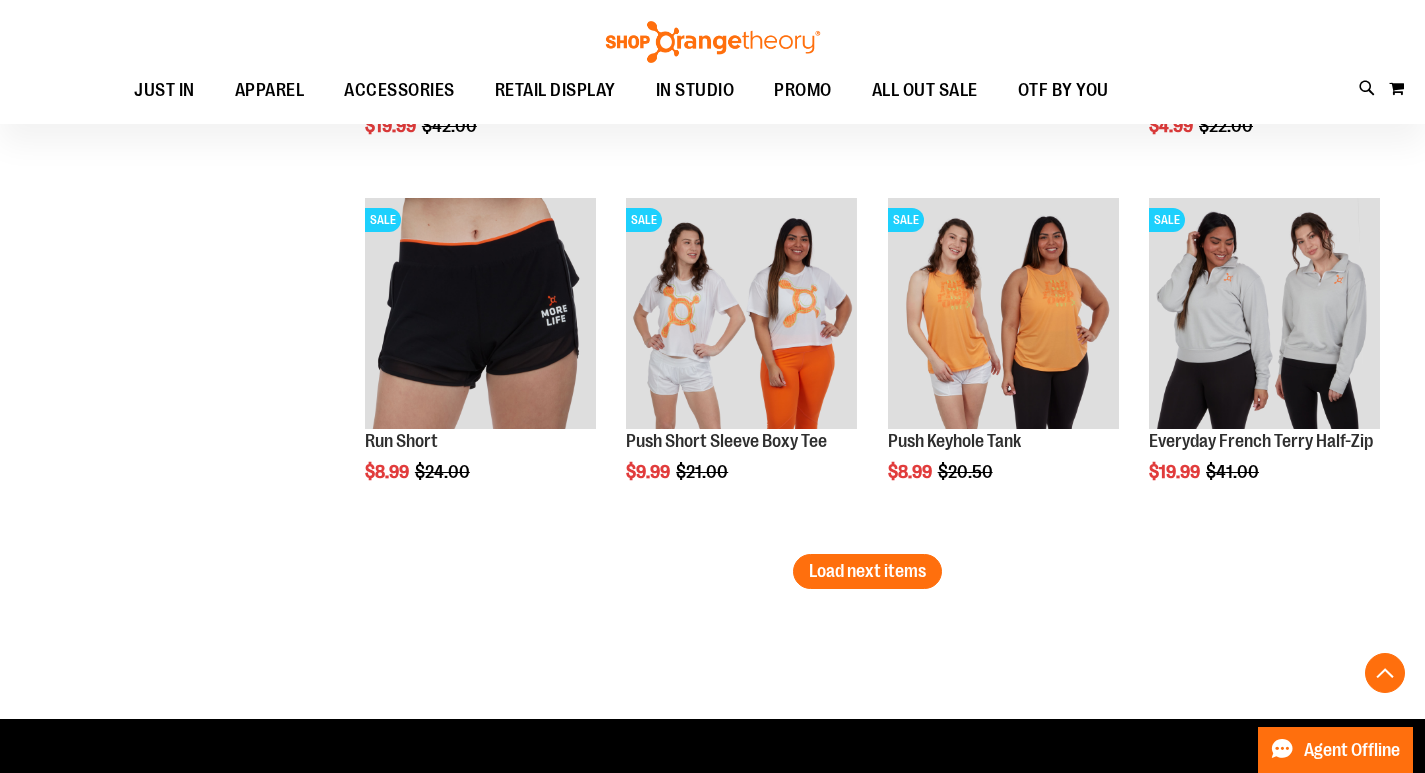 scroll, scrollTop: 10799, scrollLeft: 0, axis: vertical 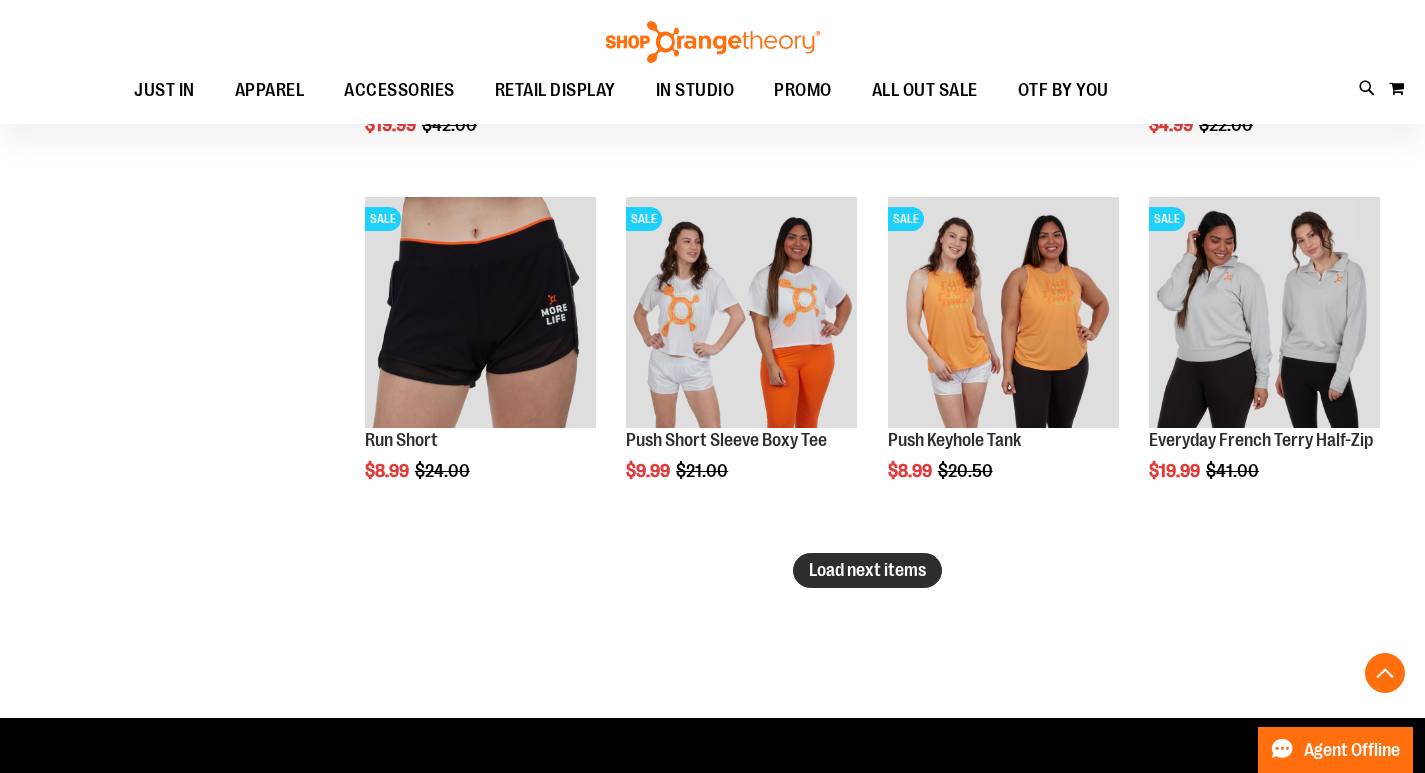 click on "Load next items" at bounding box center (867, 570) 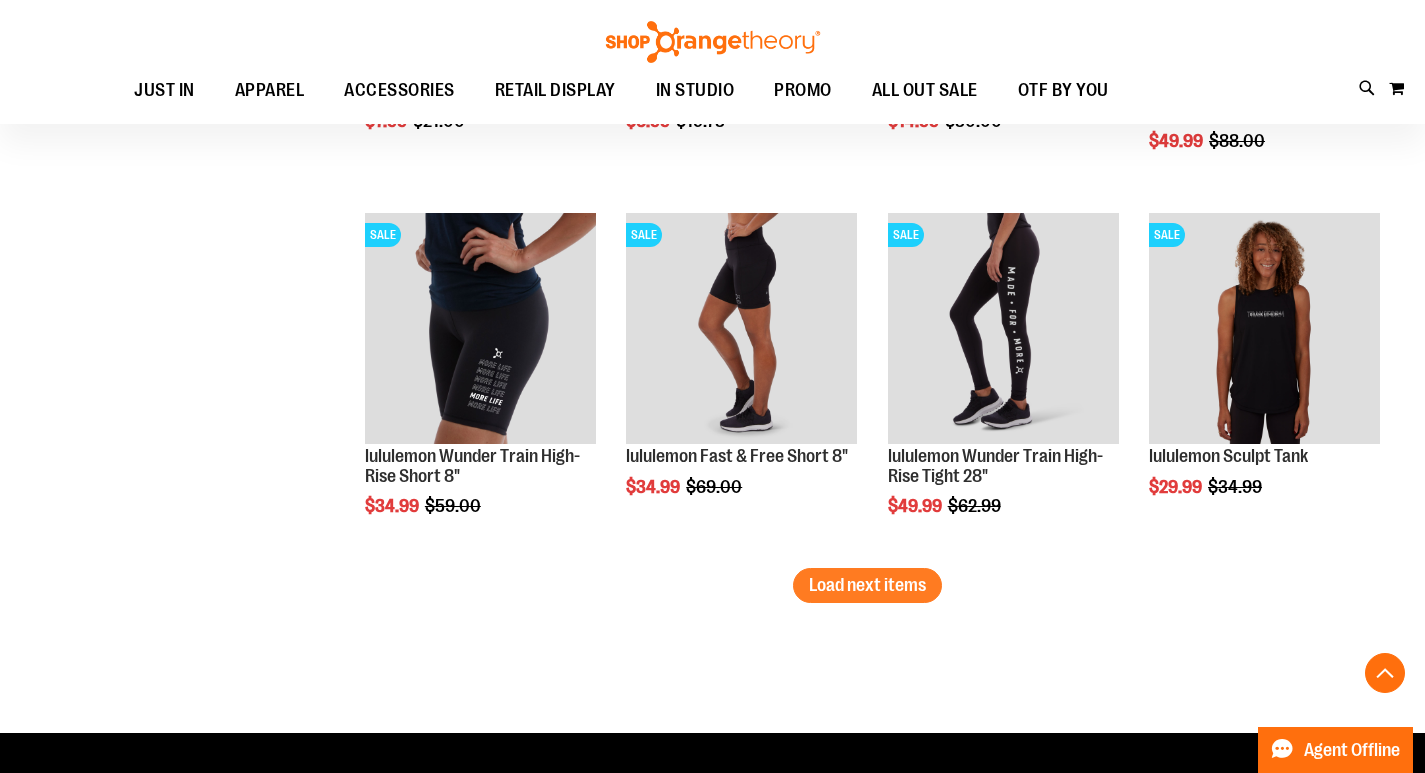 scroll, scrollTop: 11899, scrollLeft: 0, axis: vertical 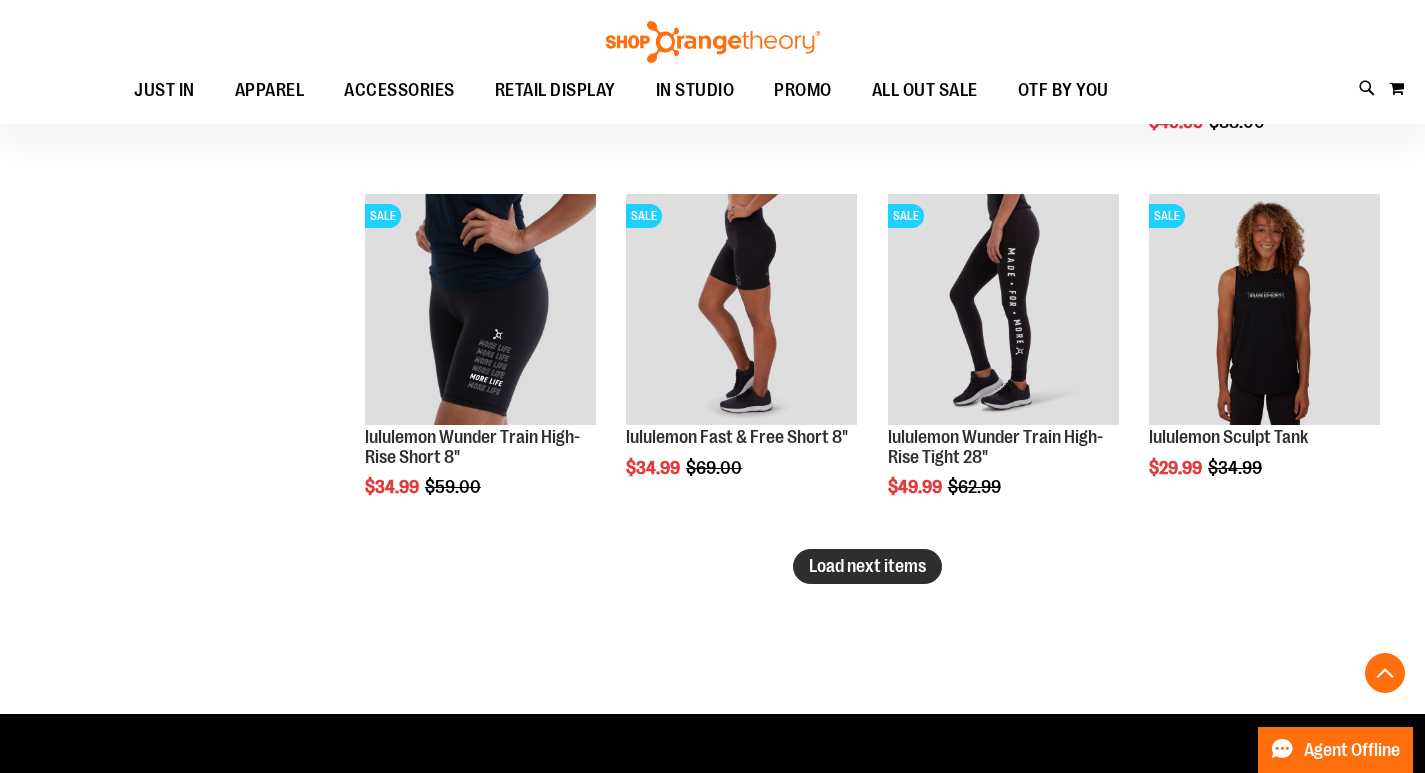 click on "Load next items" at bounding box center (867, 566) 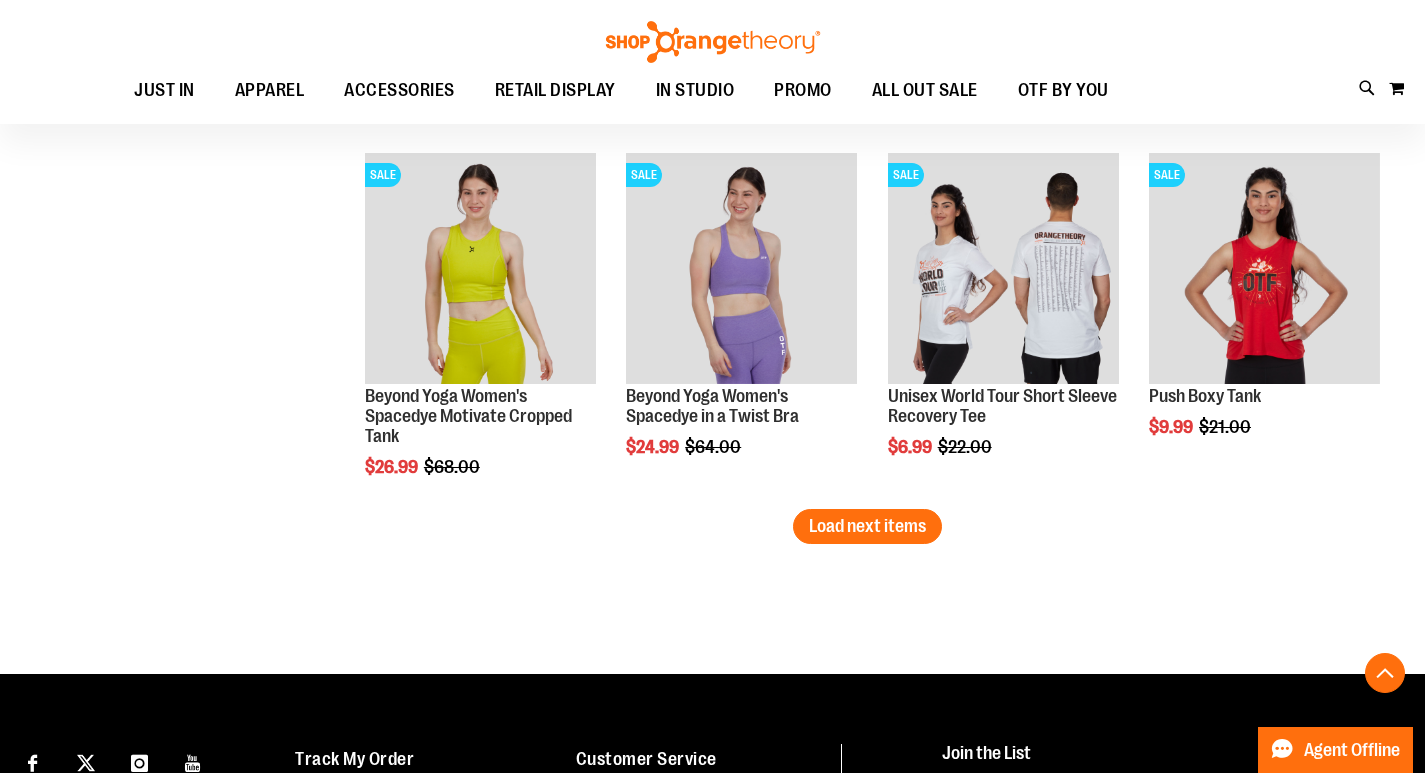 scroll, scrollTop: 13099, scrollLeft: 0, axis: vertical 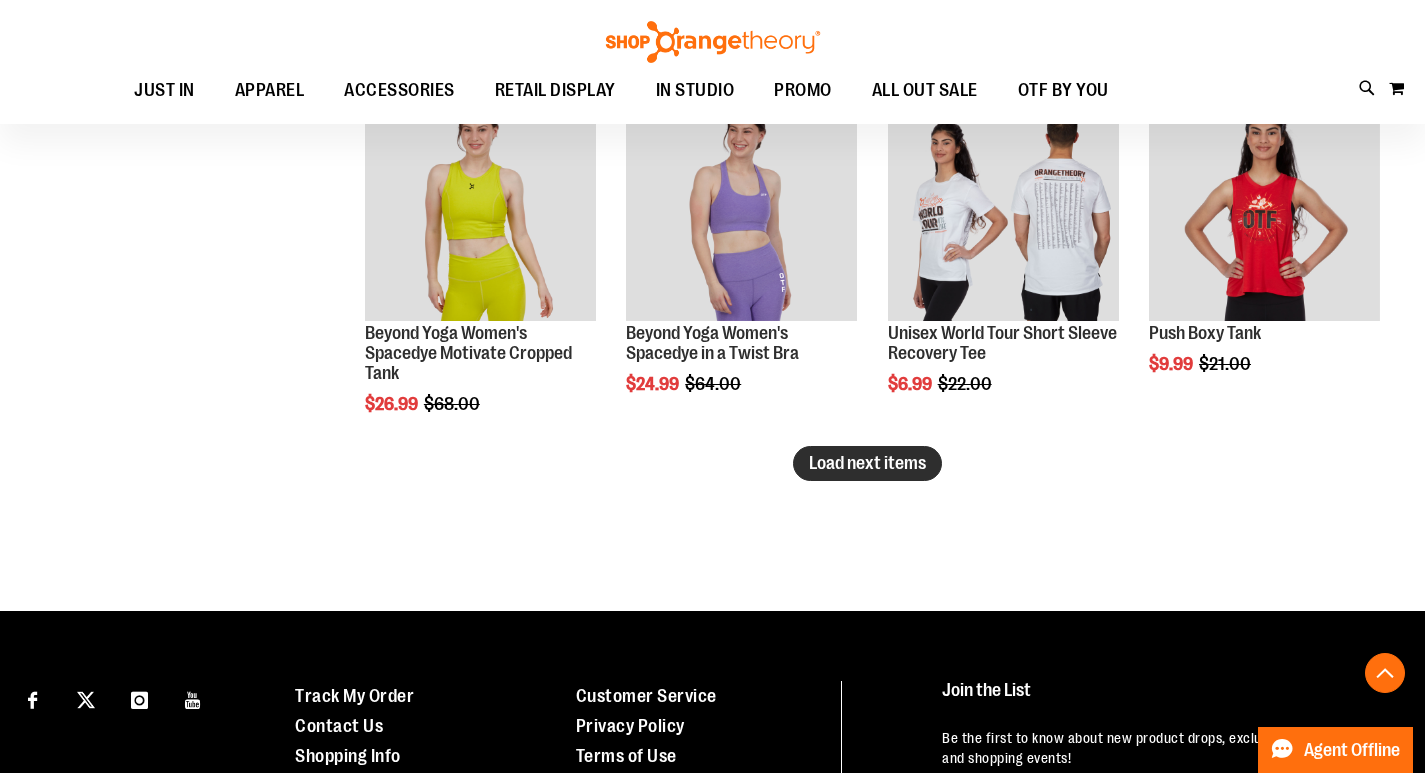 click on "Load next items" at bounding box center (867, 463) 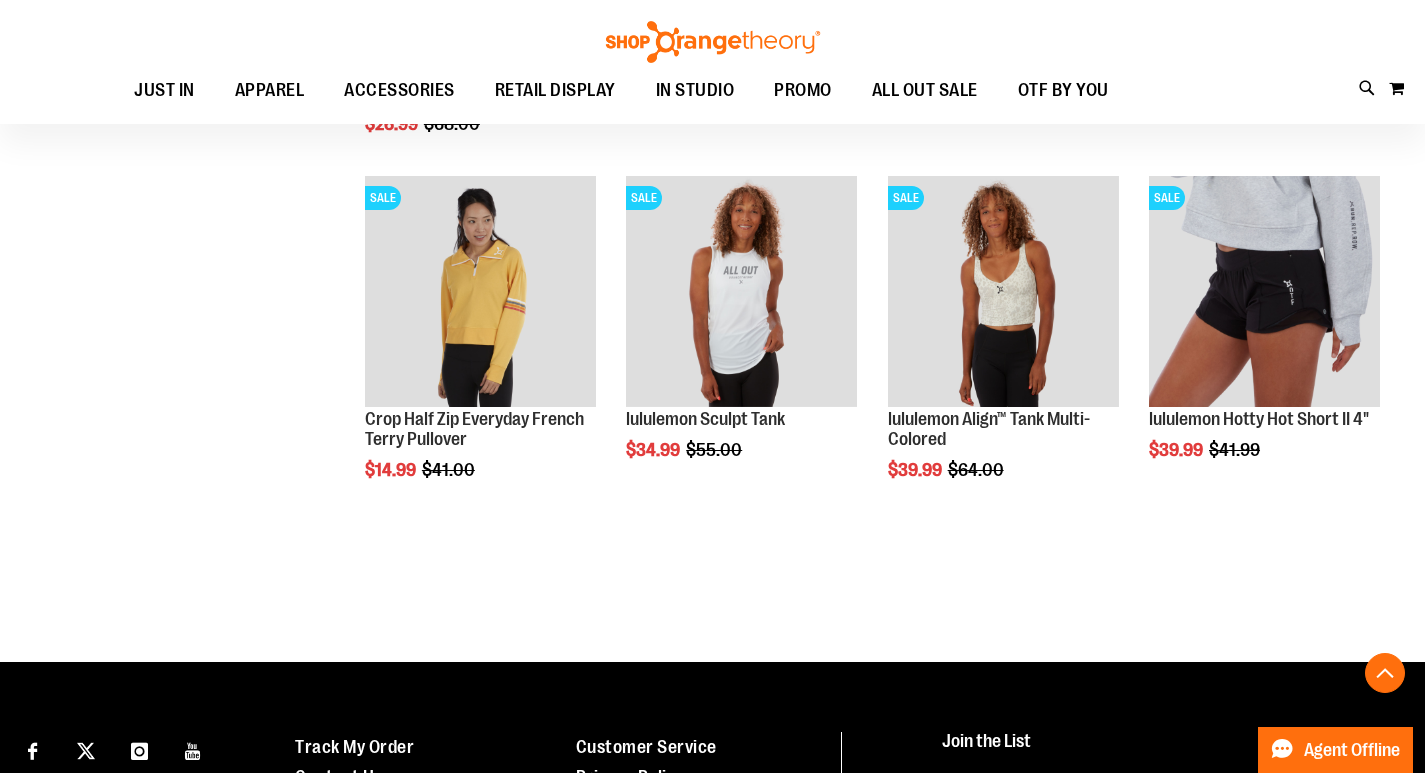 scroll, scrollTop: 13399, scrollLeft: 0, axis: vertical 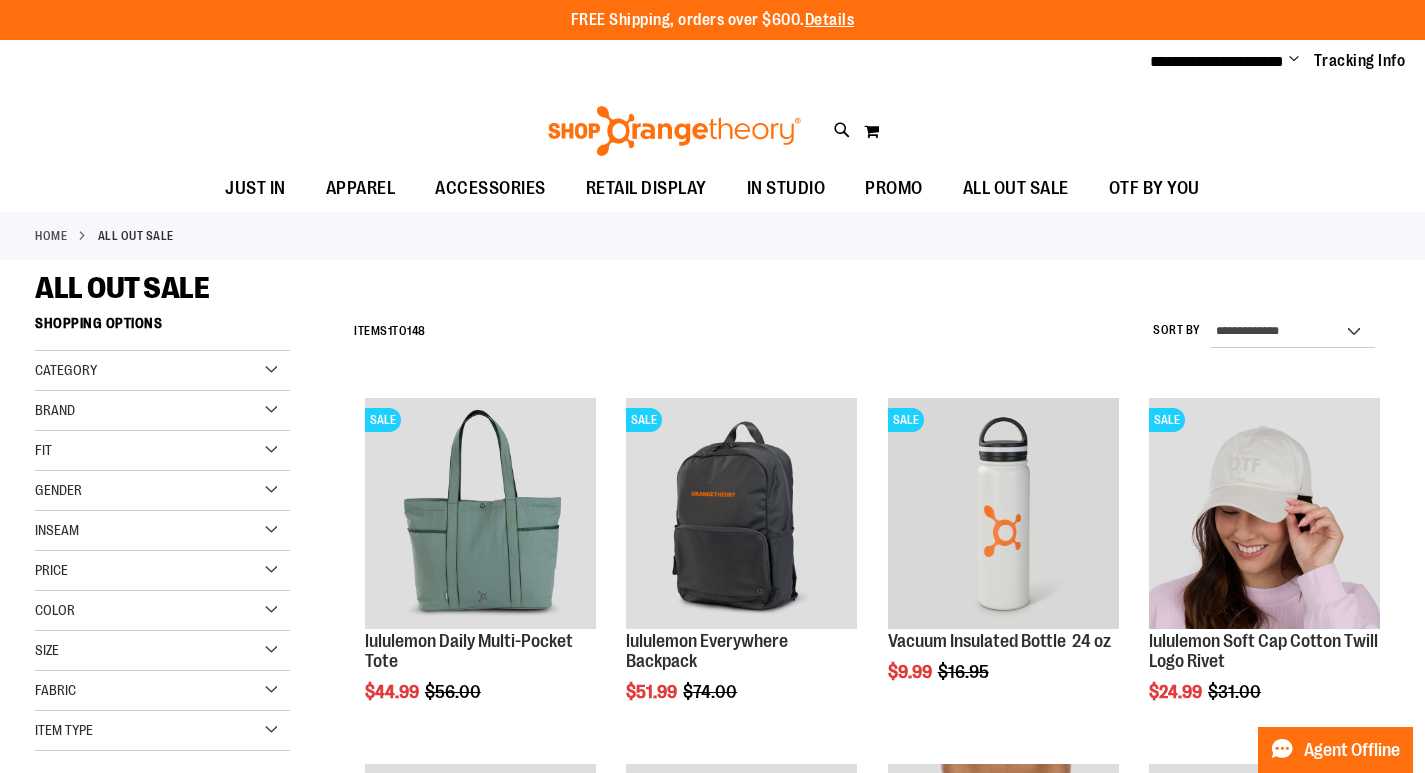 click on "Change" at bounding box center (1294, 60) 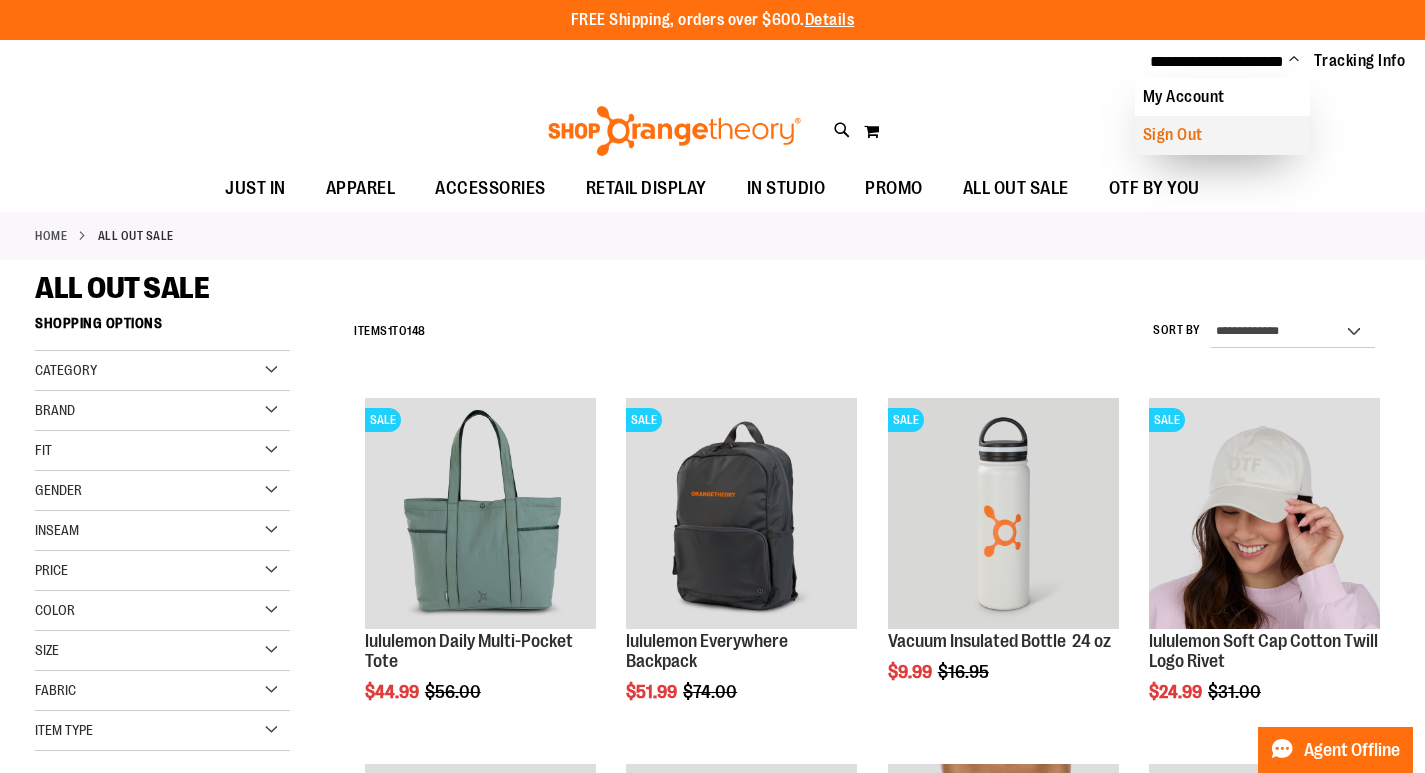 click on "Sign Out" at bounding box center [1222, 135] 